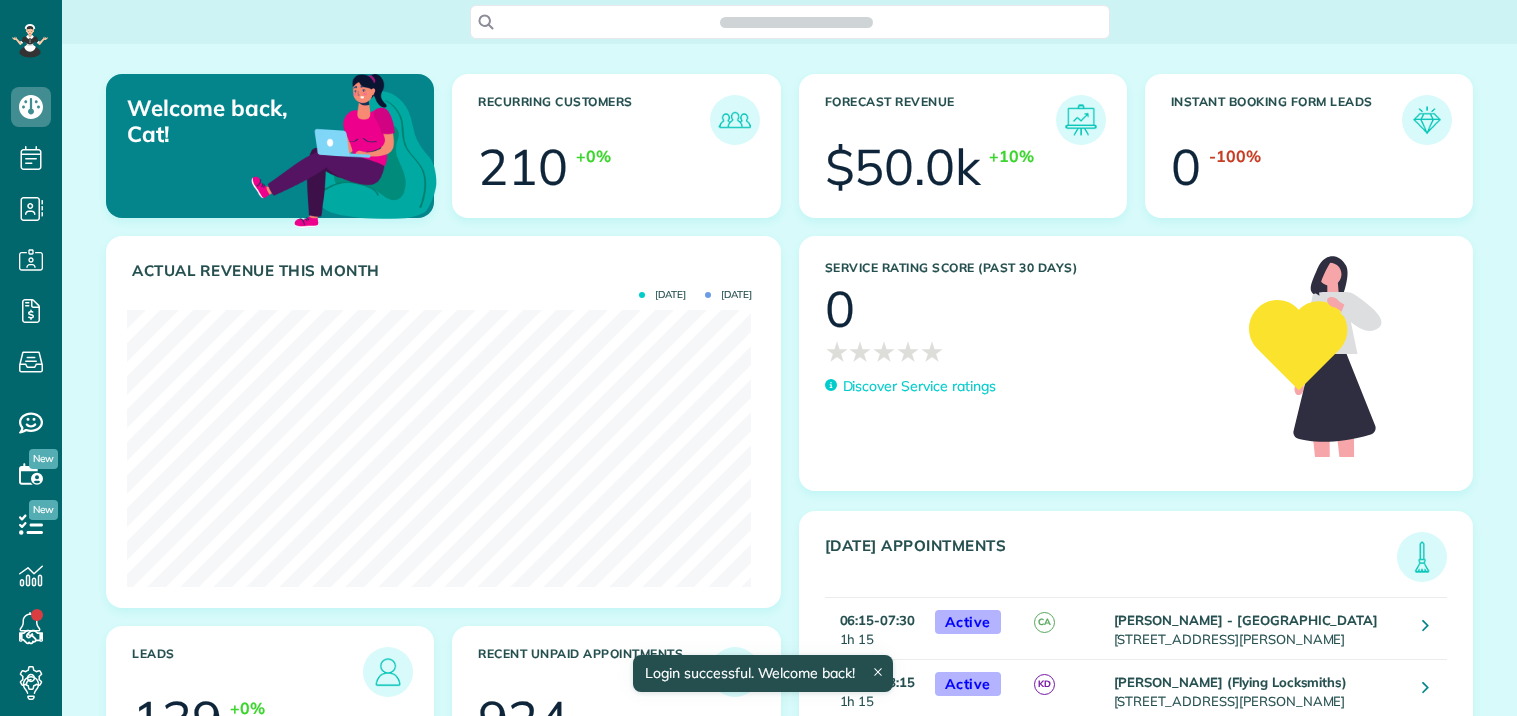 scroll, scrollTop: 0, scrollLeft: 0, axis: both 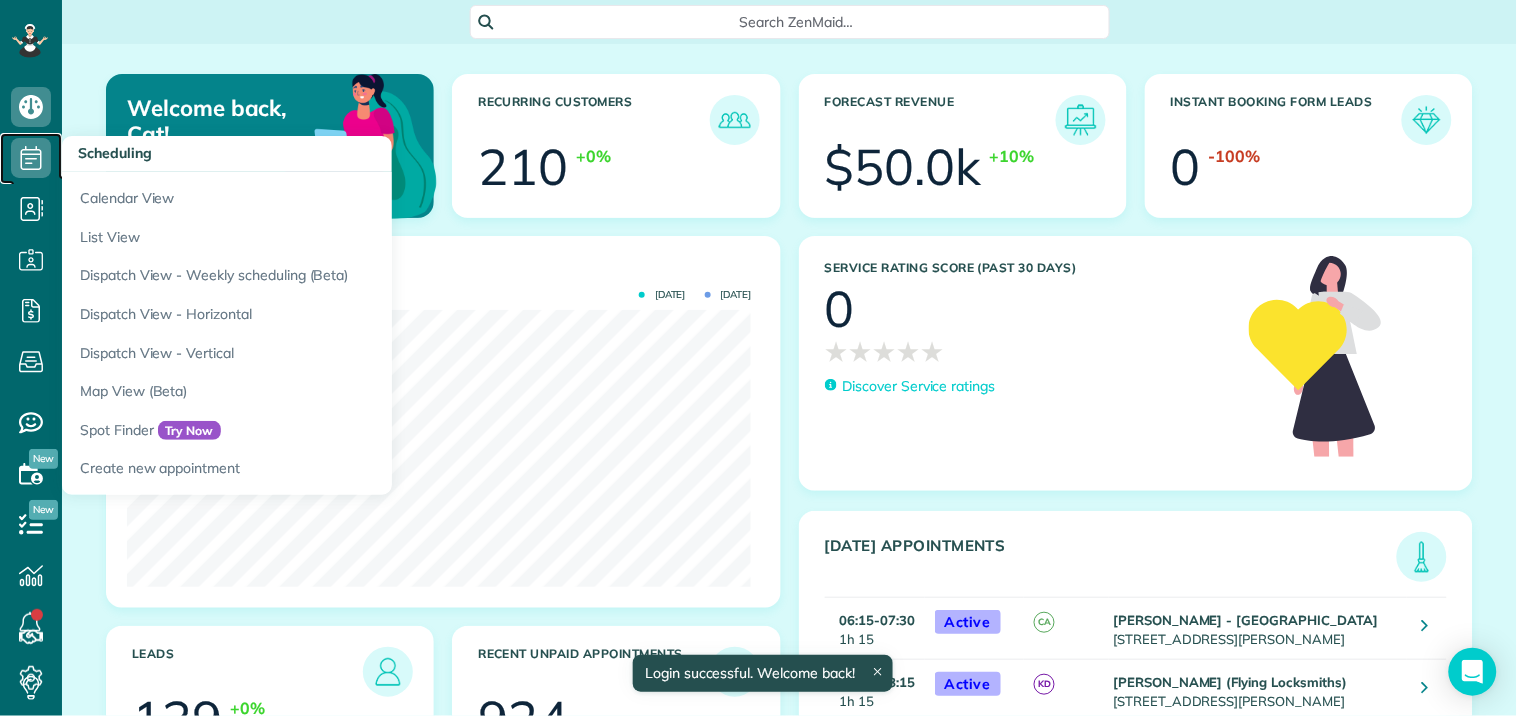 click 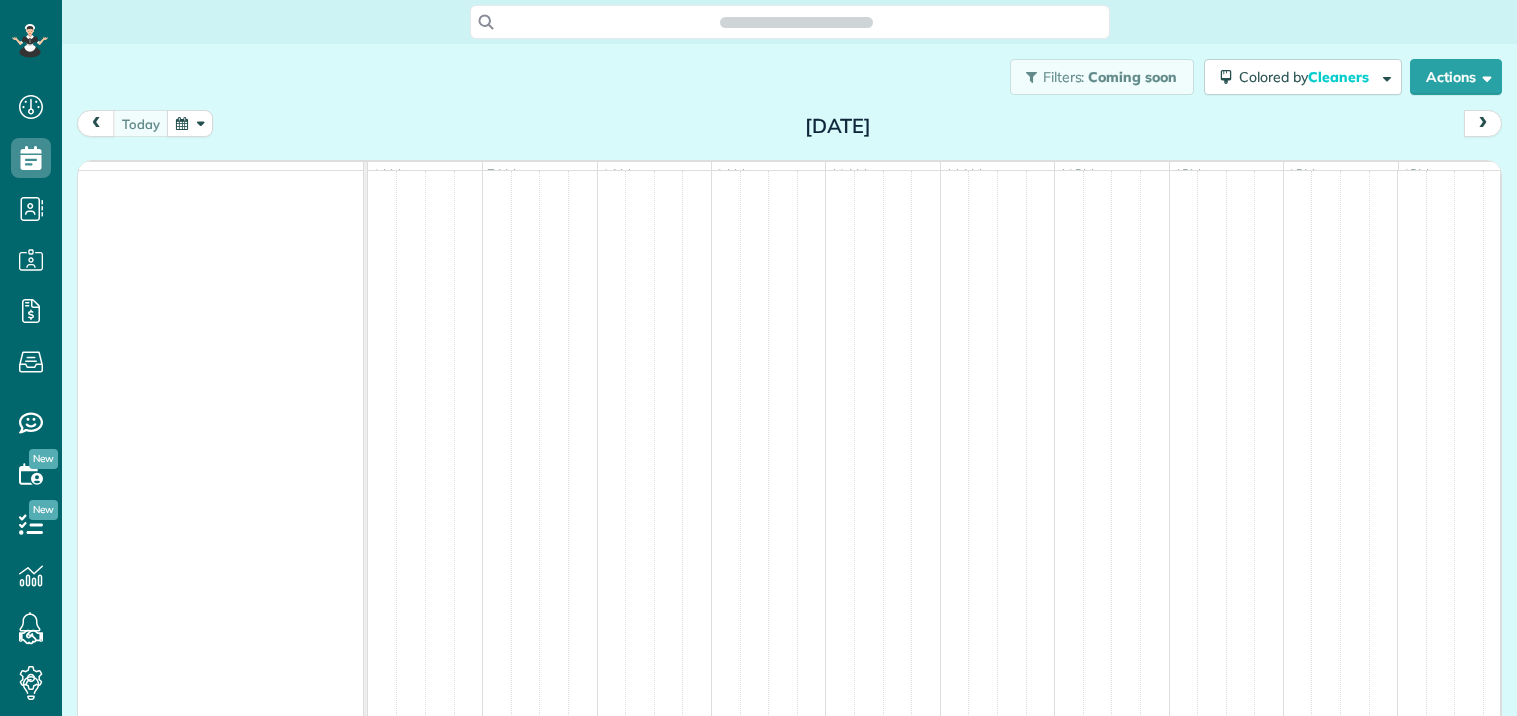 scroll, scrollTop: 0, scrollLeft: 0, axis: both 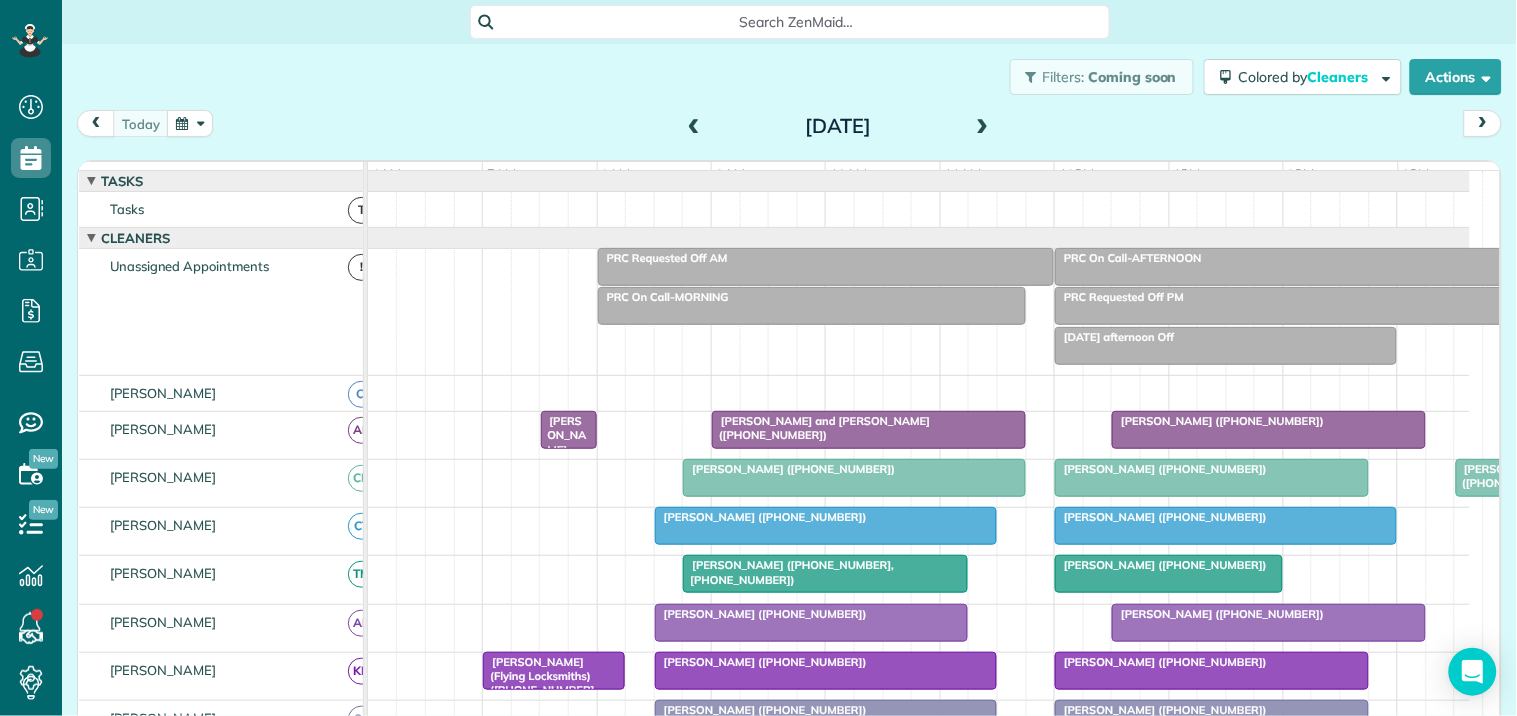 click at bounding box center [983, 127] 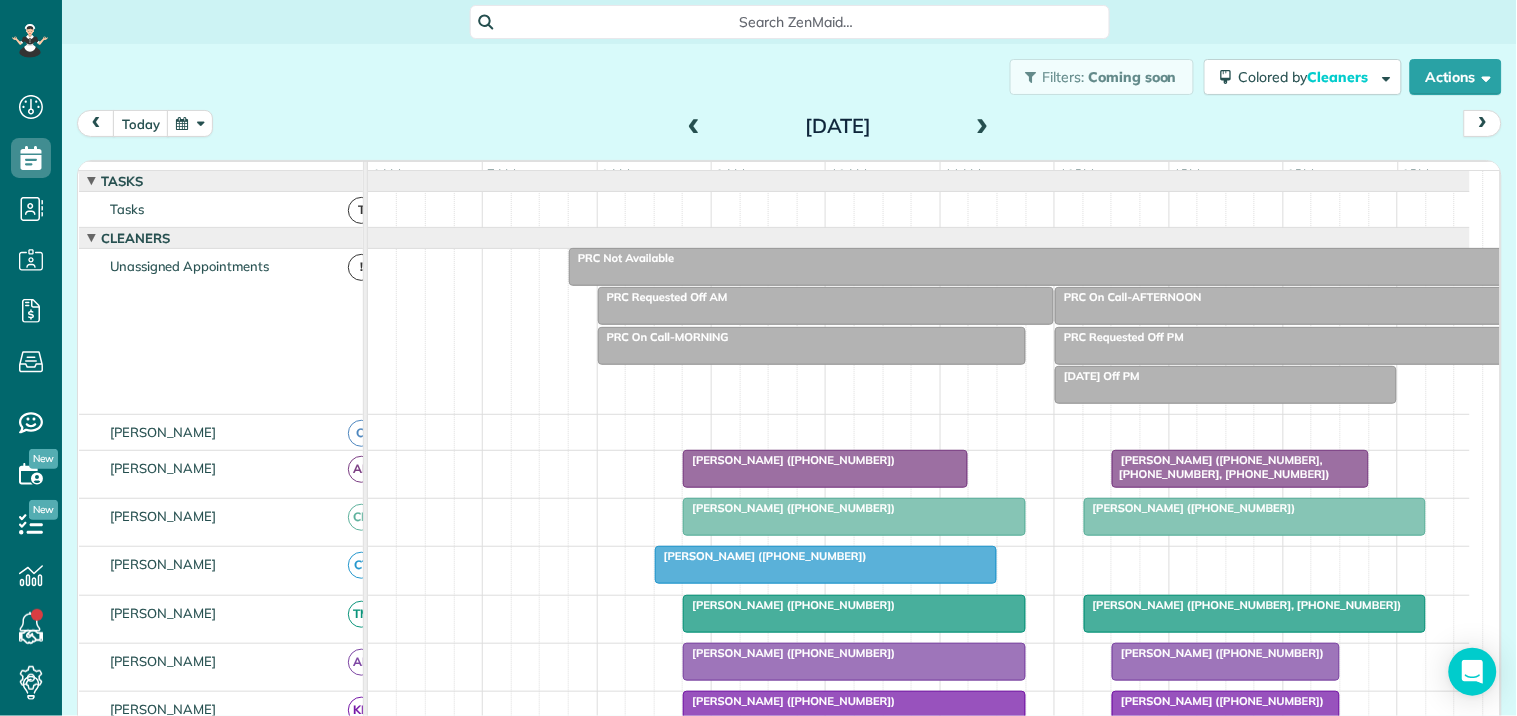 scroll, scrollTop: 82, scrollLeft: 0, axis: vertical 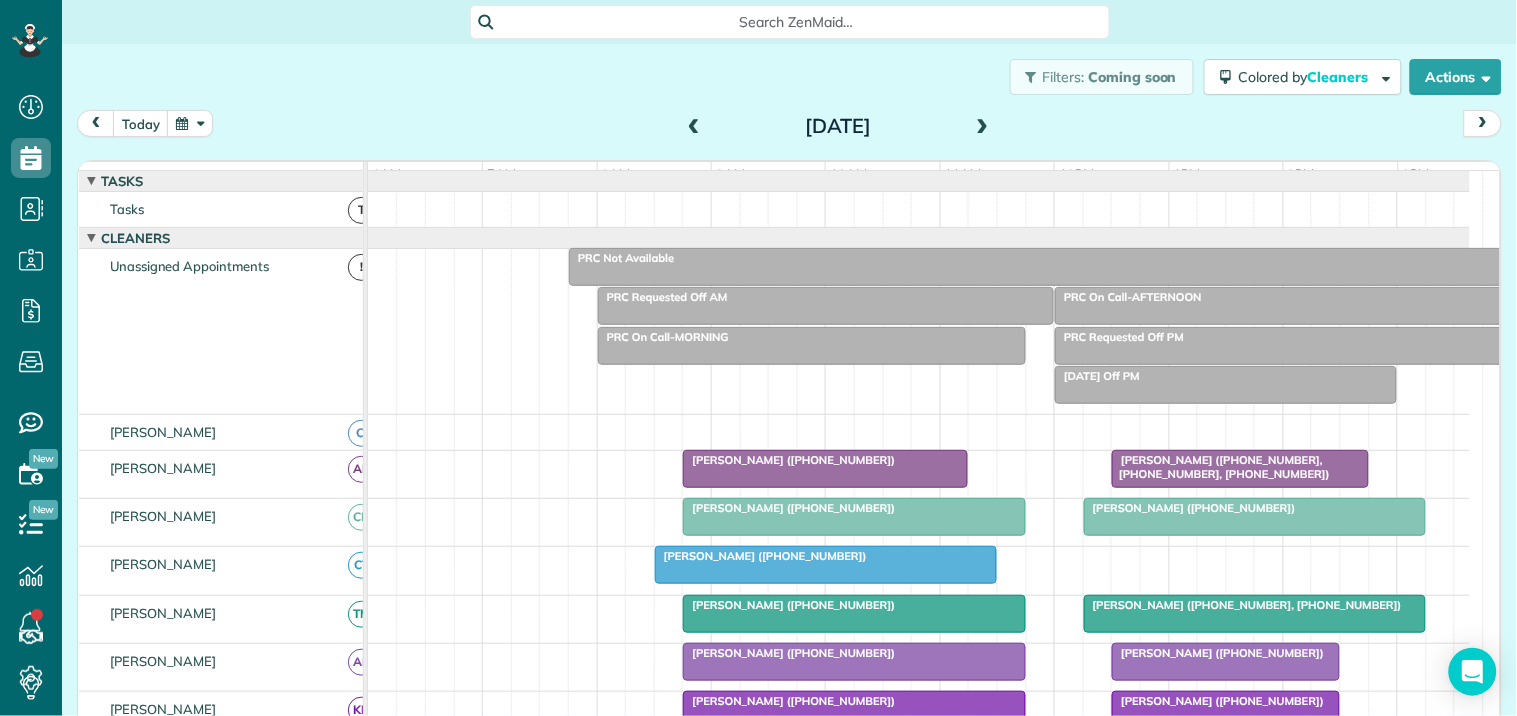 click on "PRC On Call-MORNING" at bounding box center (812, 337) 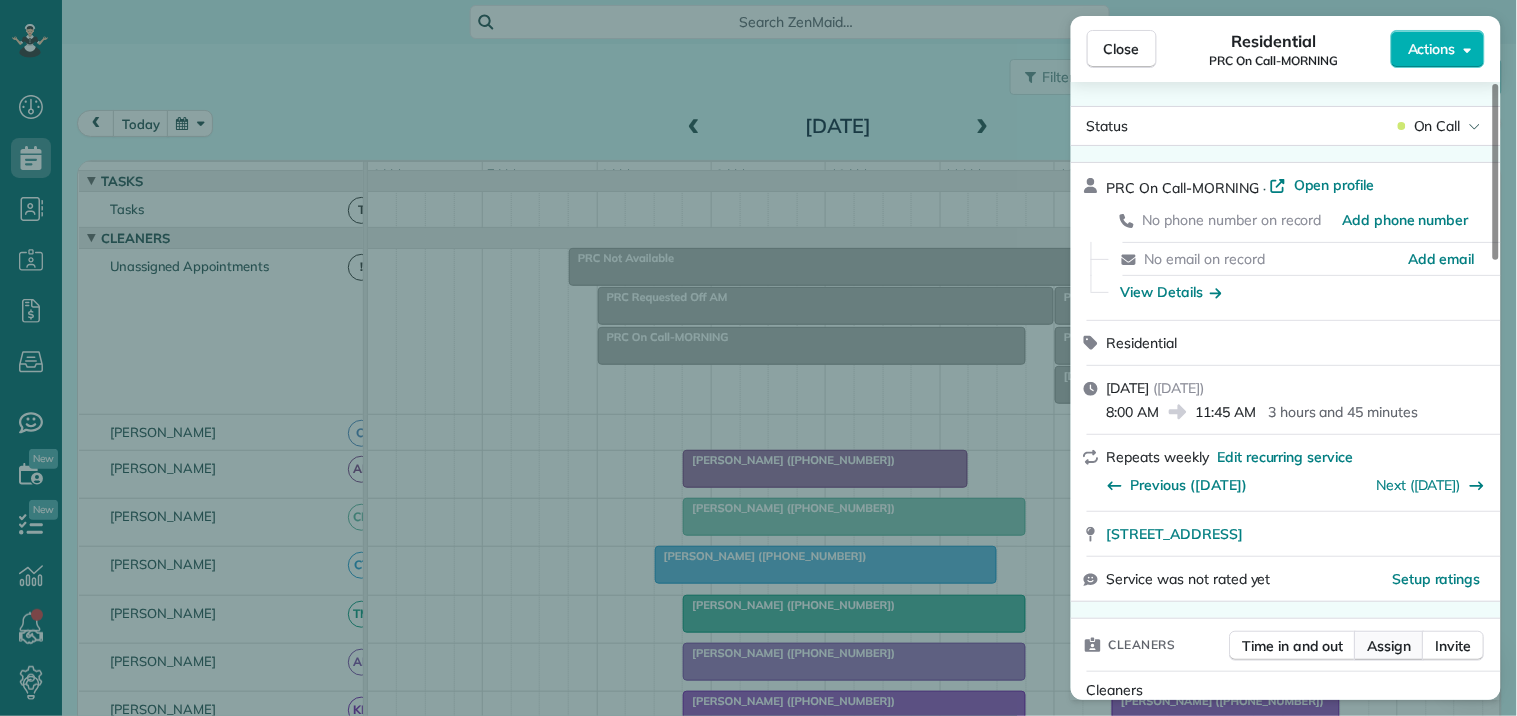 click on "Assign" at bounding box center (1390, 646) 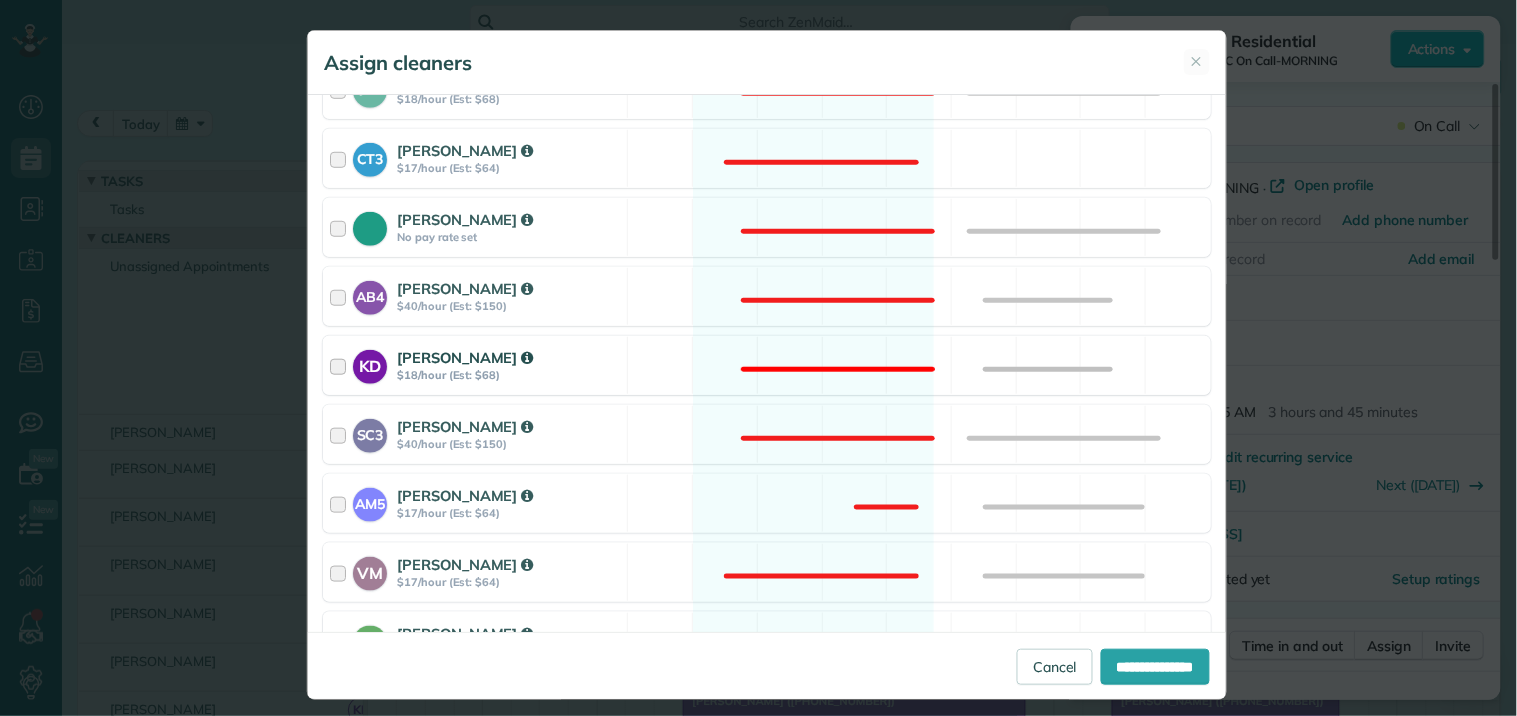scroll, scrollTop: 666, scrollLeft: 0, axis: vertical 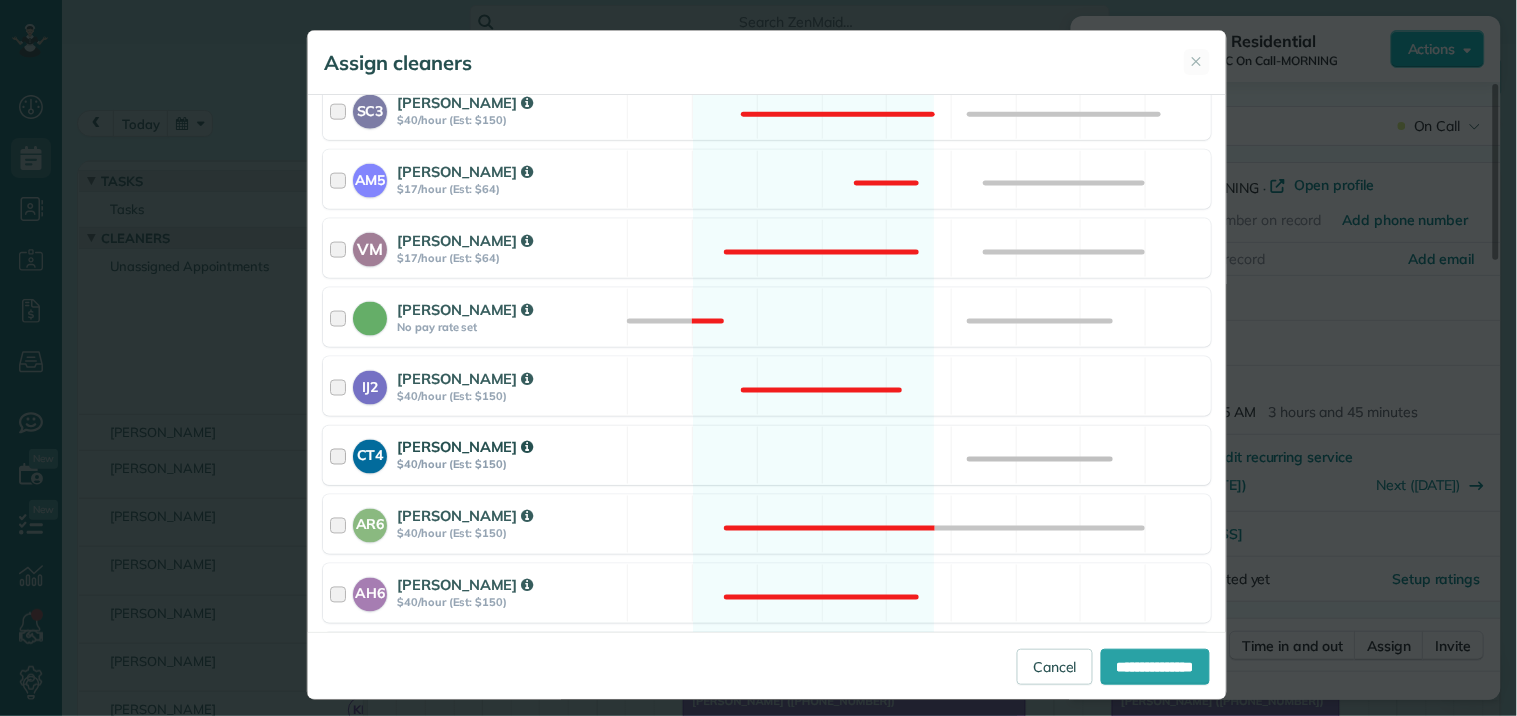 click on "CT4
Crystal Treece
$40/hour (Est: $150)
Available" at bounding box center (767, 455) 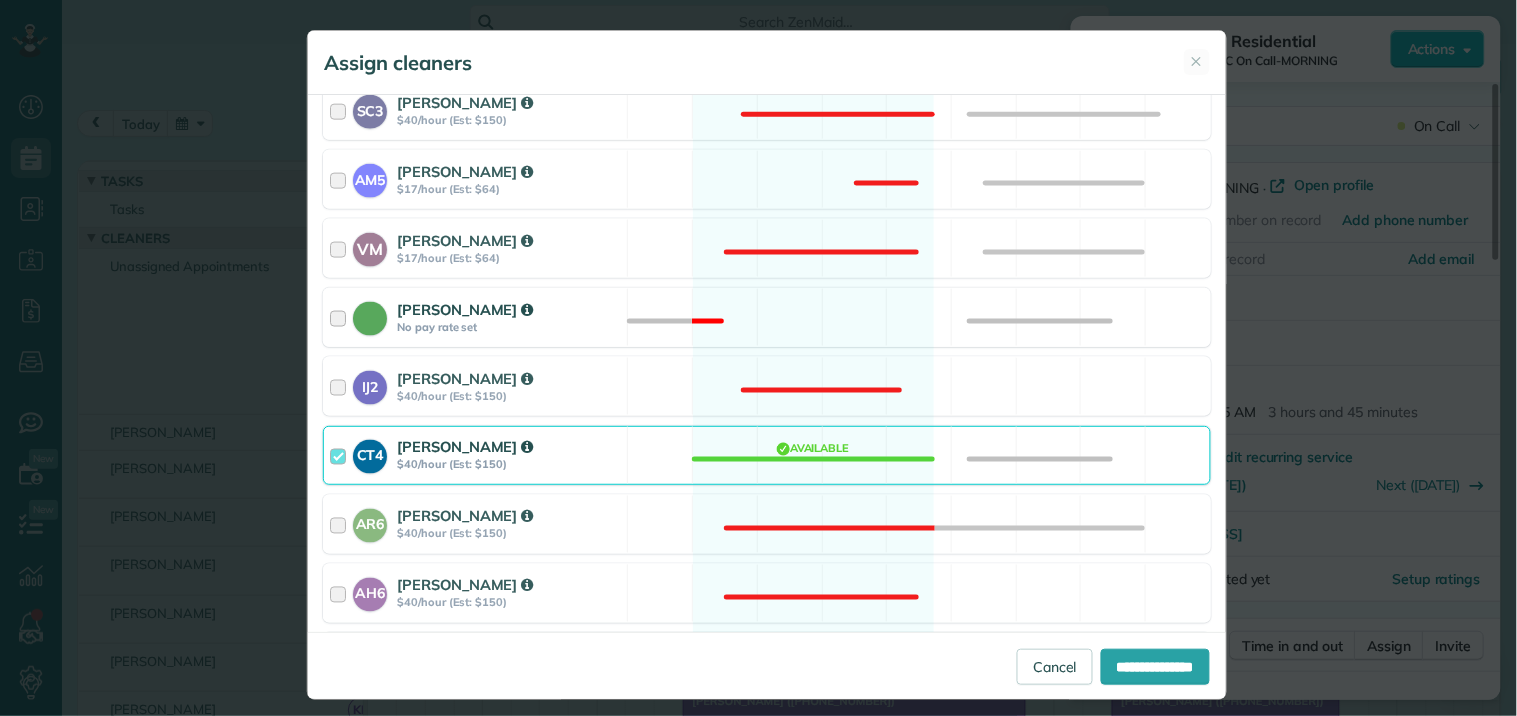 click on "Catherine Altman
No pay rate set
Not available" at bounding box center [767, 317] 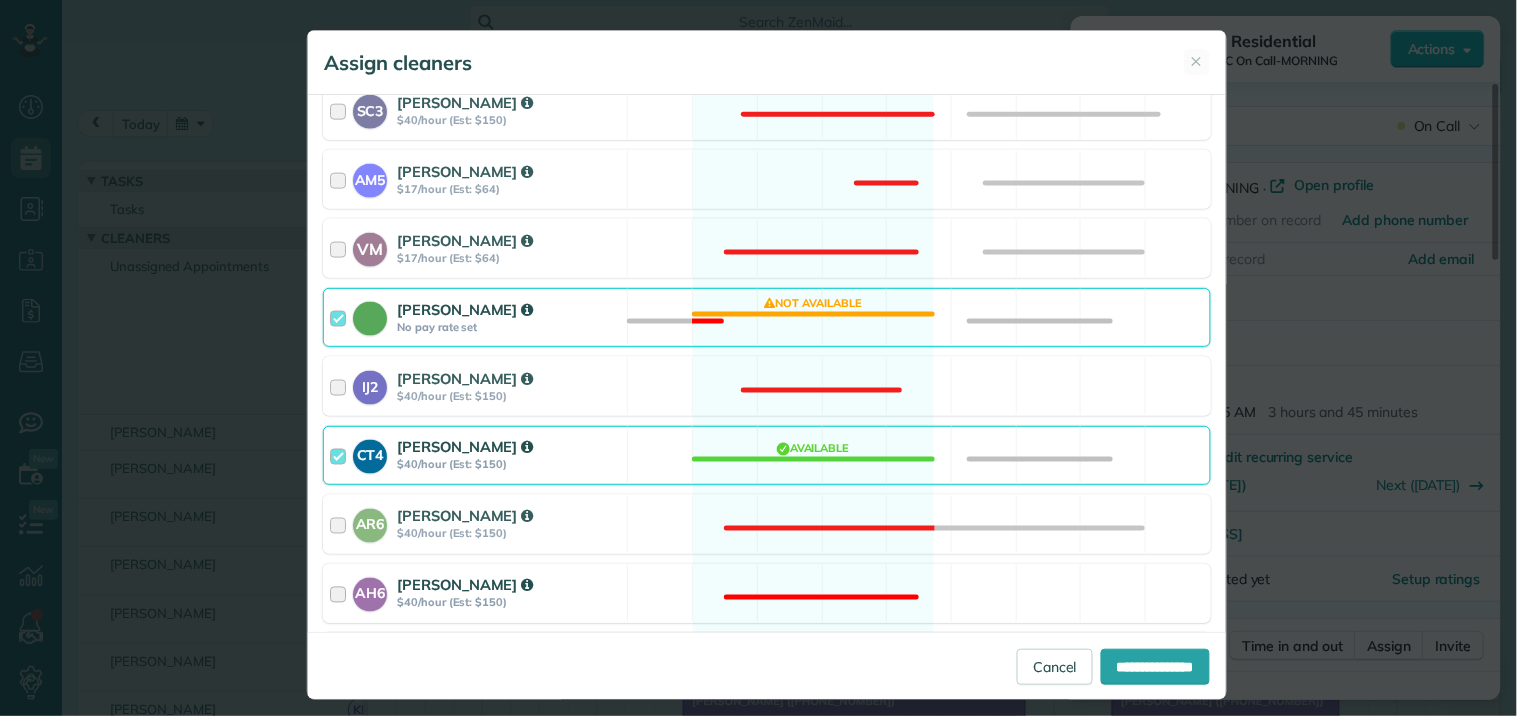 scroll, scrollTop: 871, scrollLeft: 0, axis: vertical 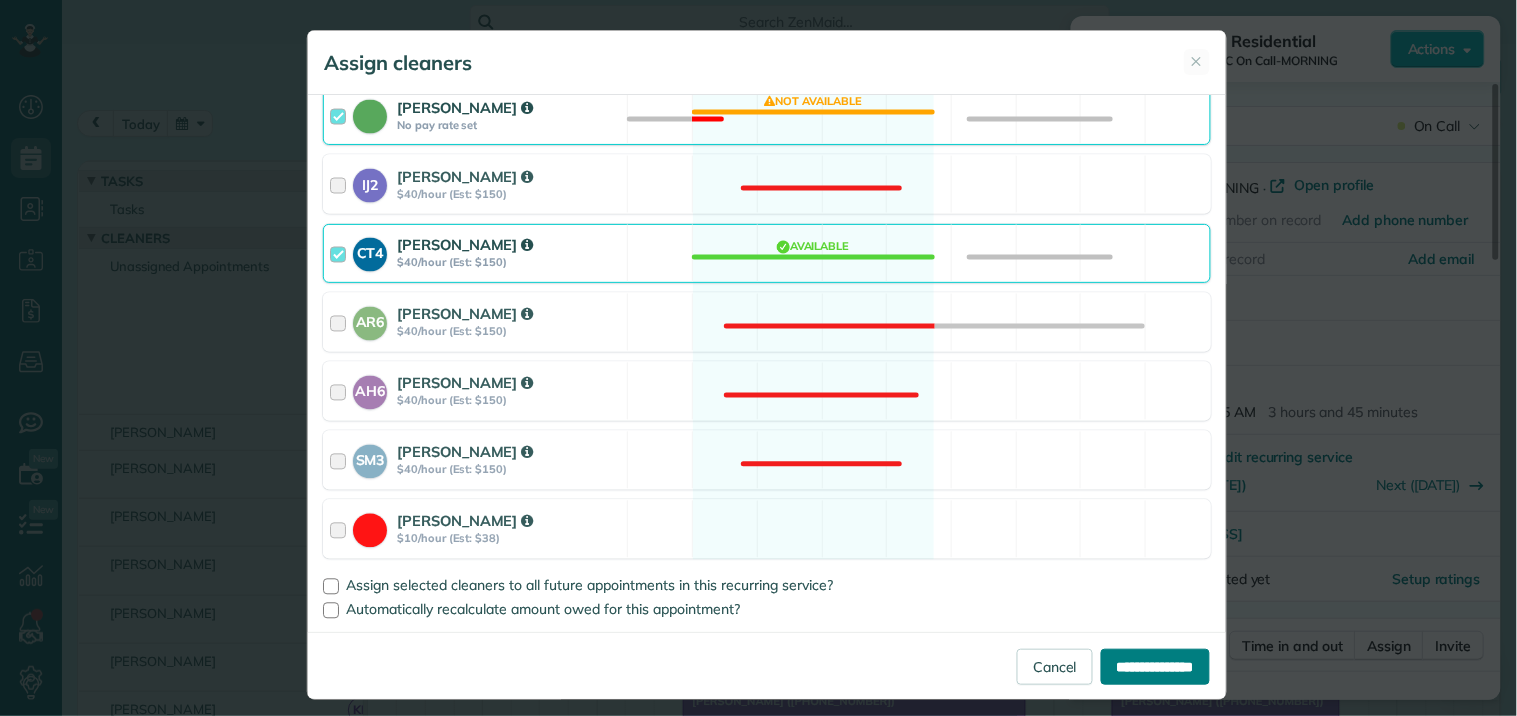 click on "**********" at bounding box center (1155, 667) 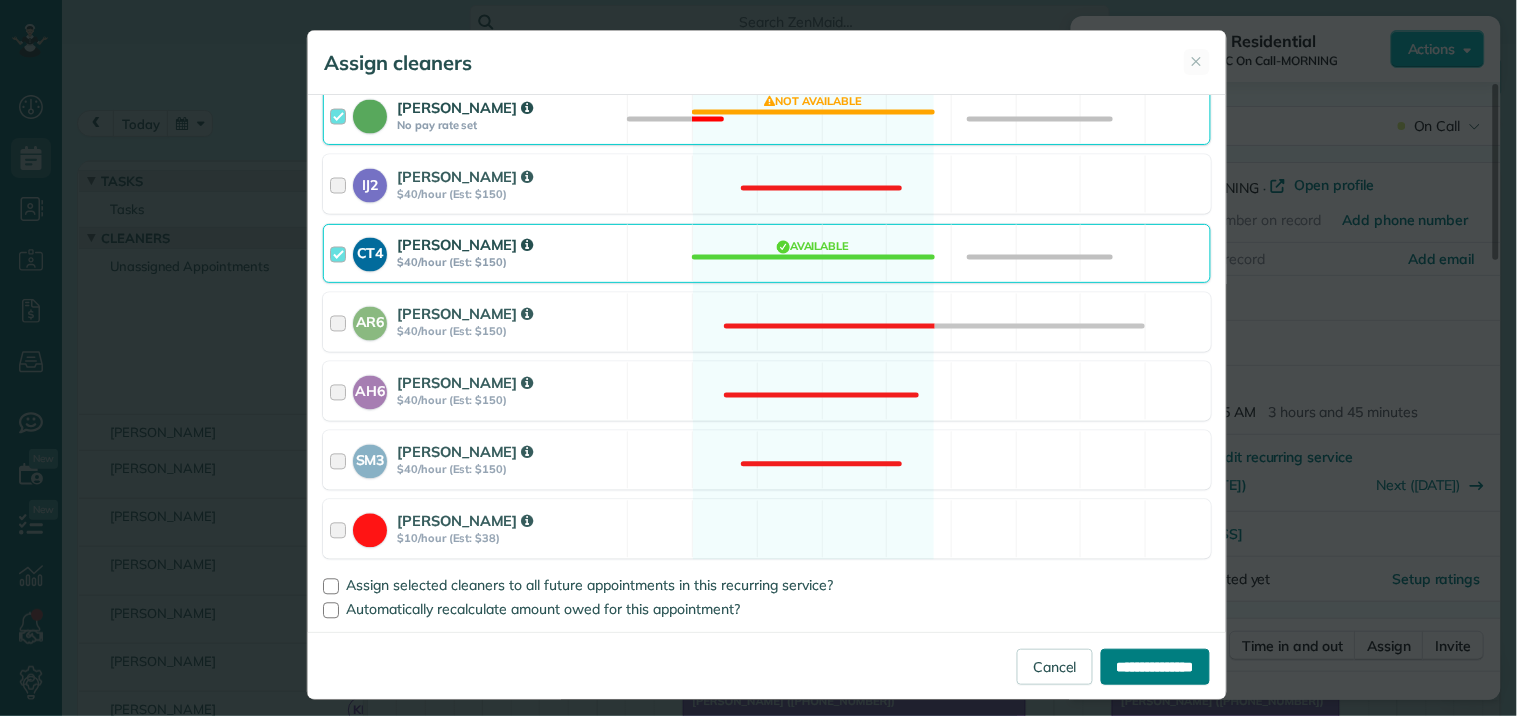 type on "**********" 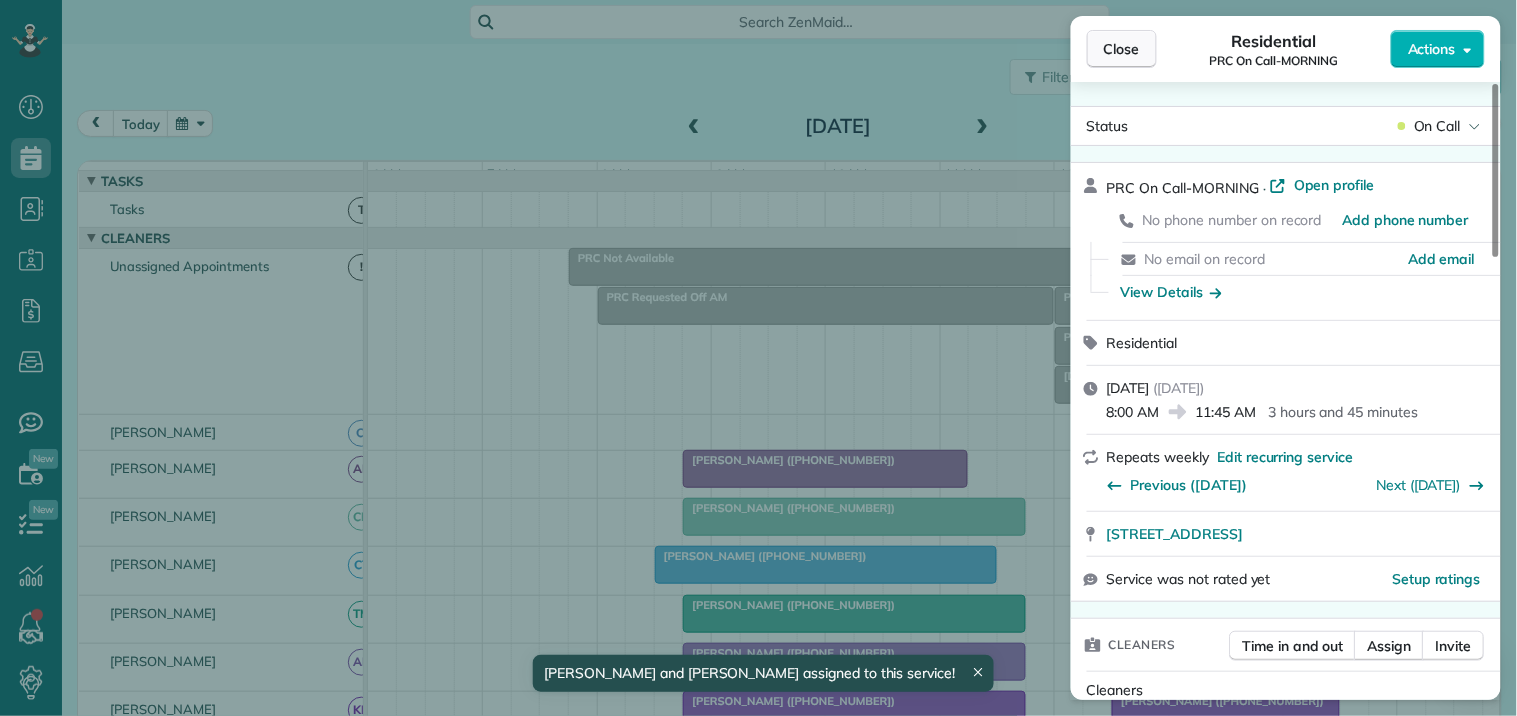 click on "Close" at bounding box center (1122, 49) 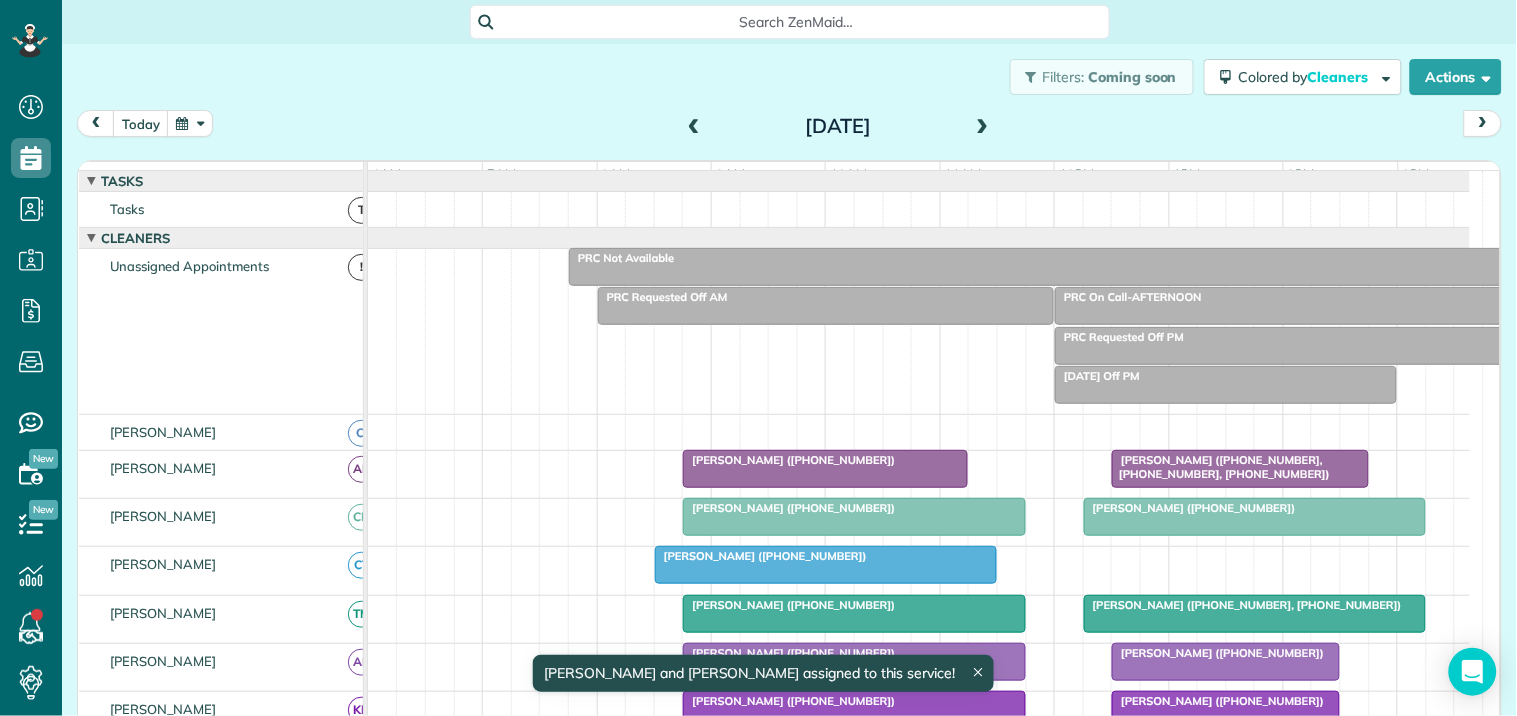click on "PRC On Call-AFTERNOON" at bounding box center (1128, 297) 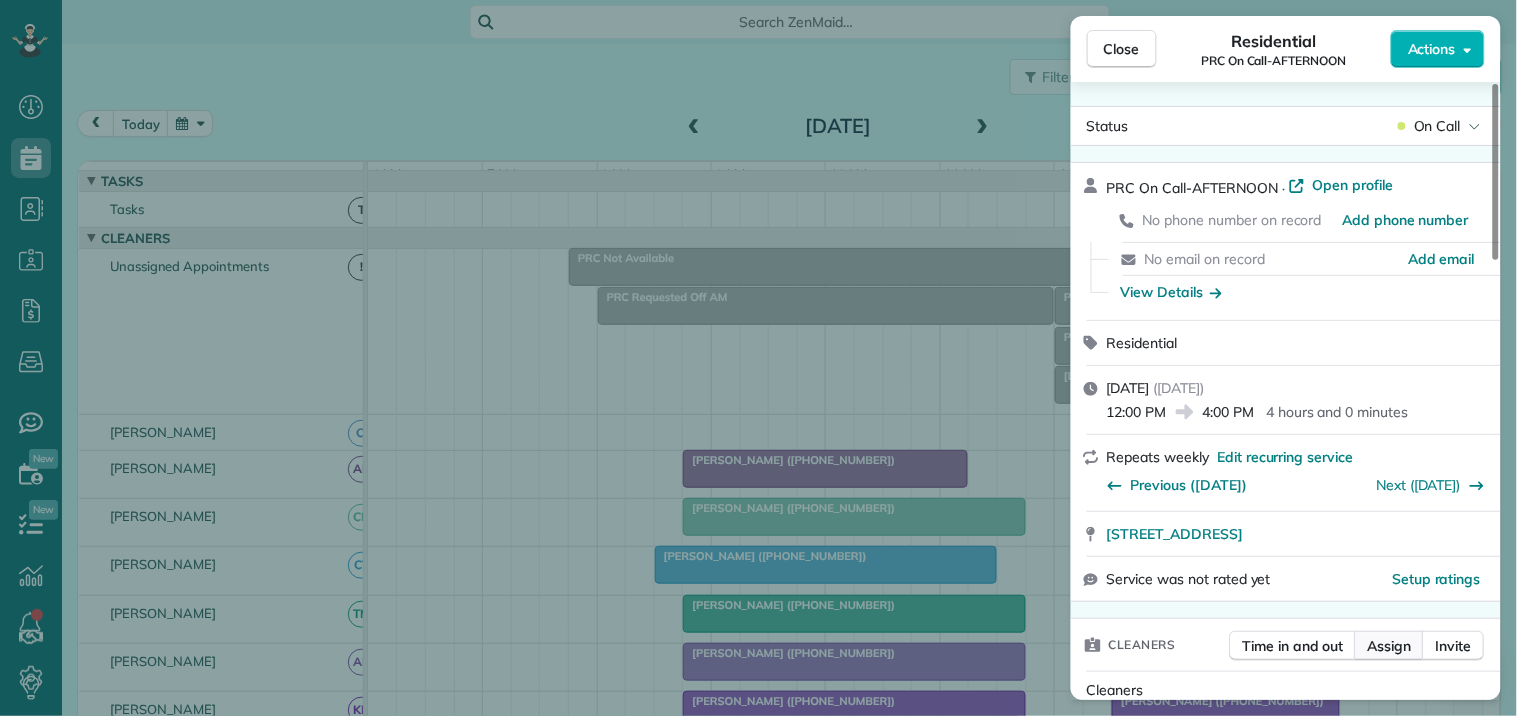 click on "Assign" at bounding box center (1390, 646) 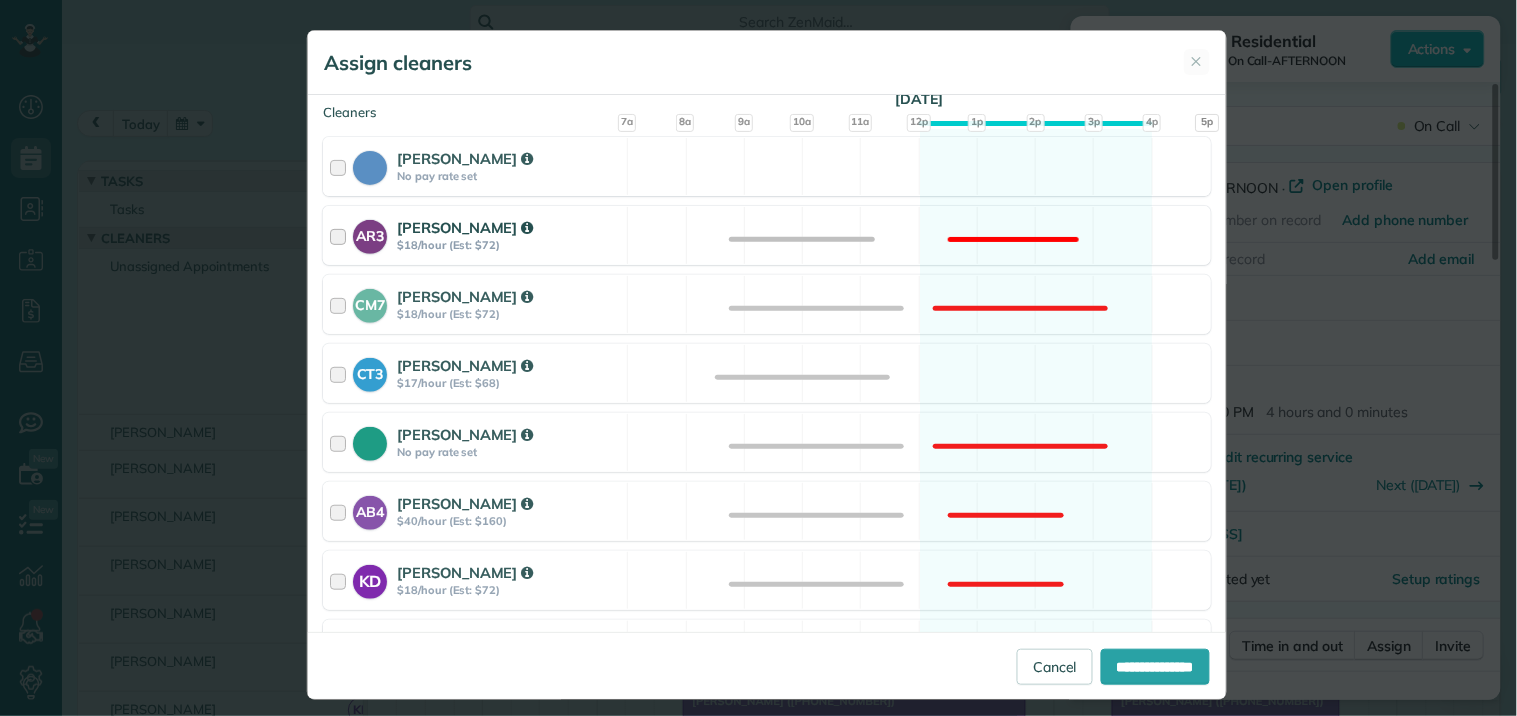 scroll, scrollTop: 333, scrollLeft: 0, axis: vertical 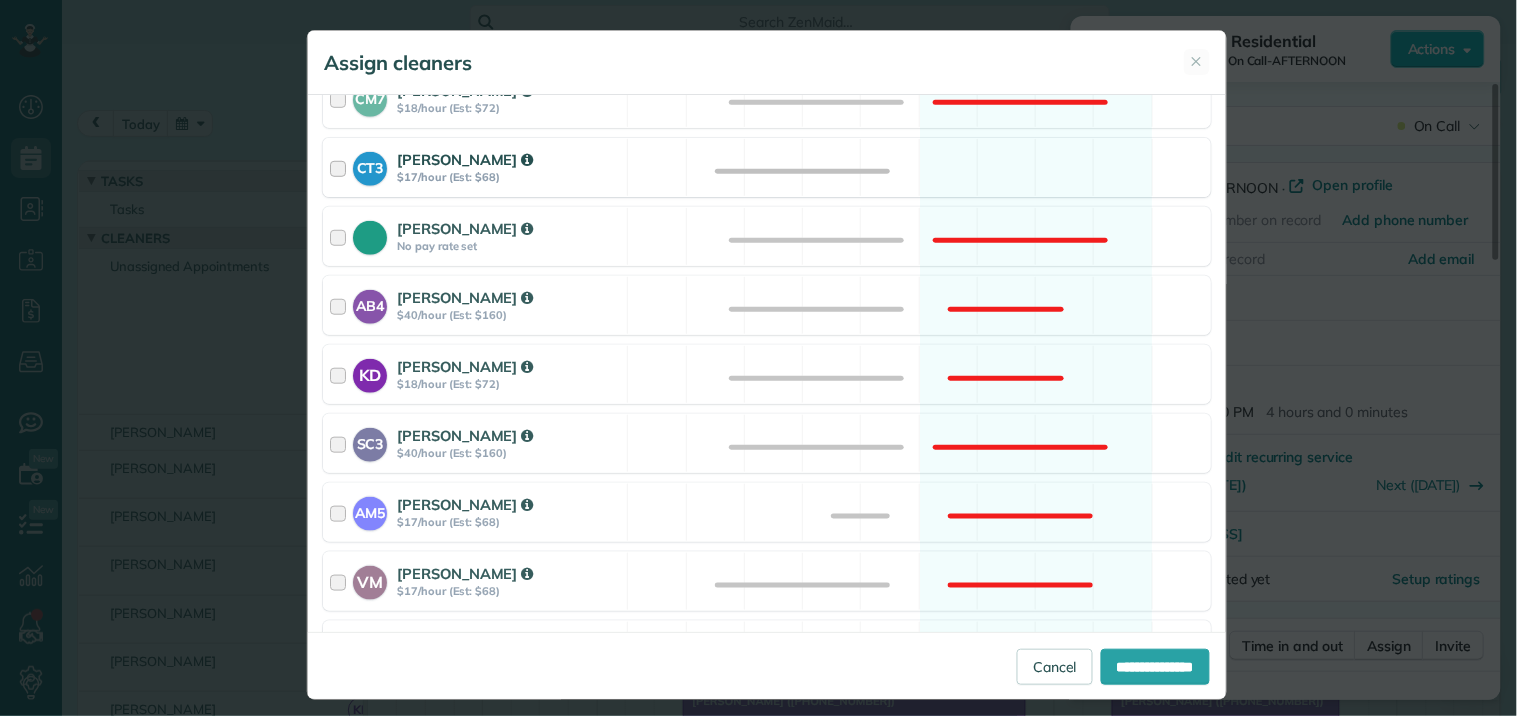click on "CT3
Crystal Todd
$17/hour (Est: $68)
Available" at bounding box center (767, 167) 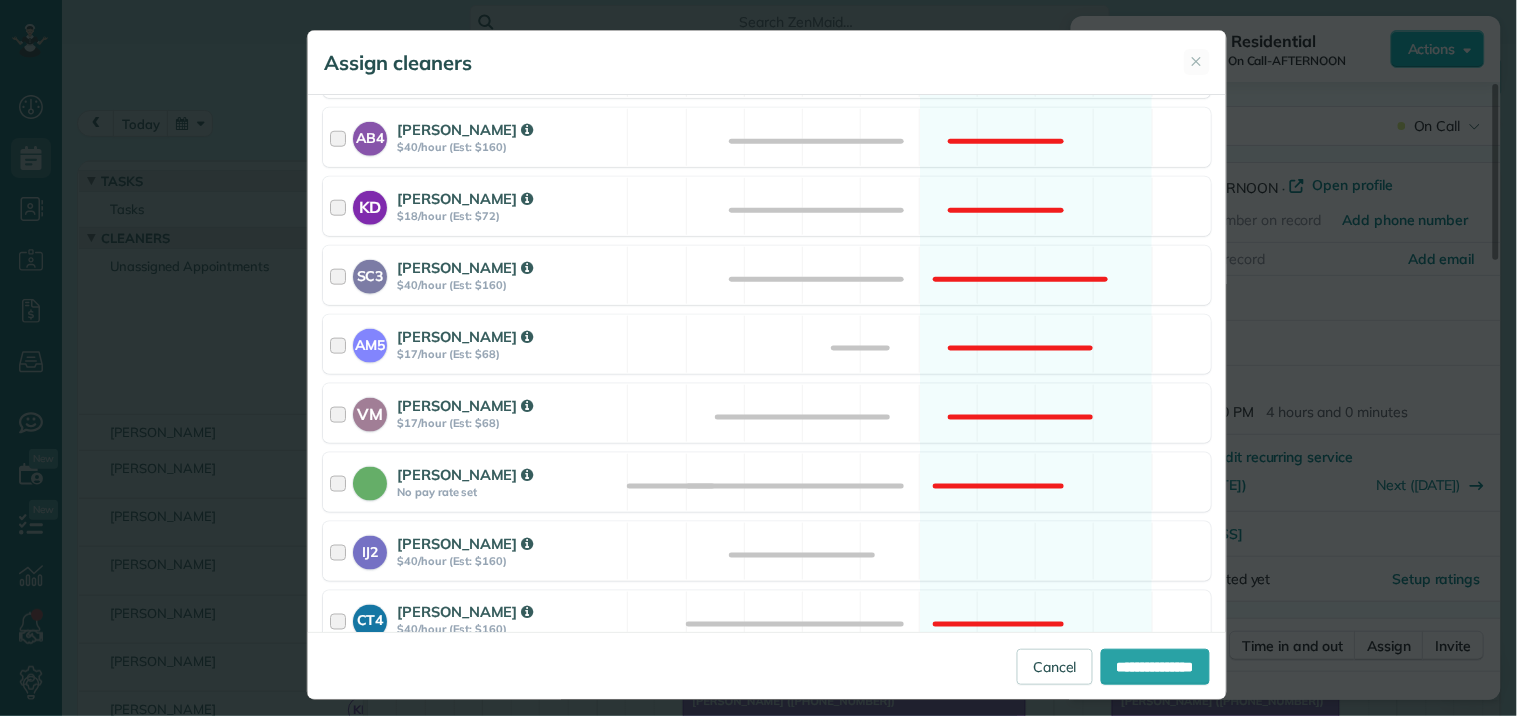 scroll, scrollTop: 777, scrollLeft: 0, axis: vertical 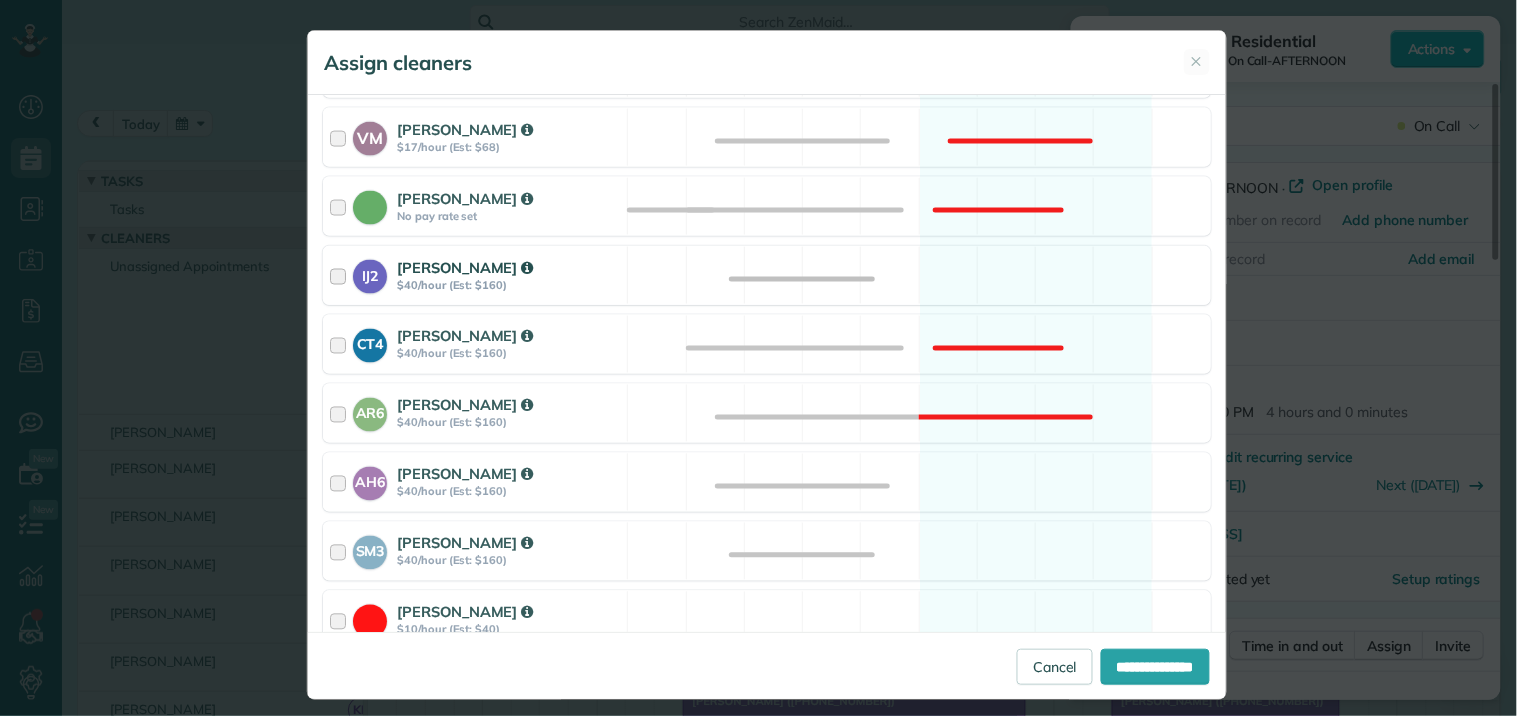 click on "IJ2
Imiah Jackson
$40/hour (Est: $160)
Available" at bounding box center [767, 275] 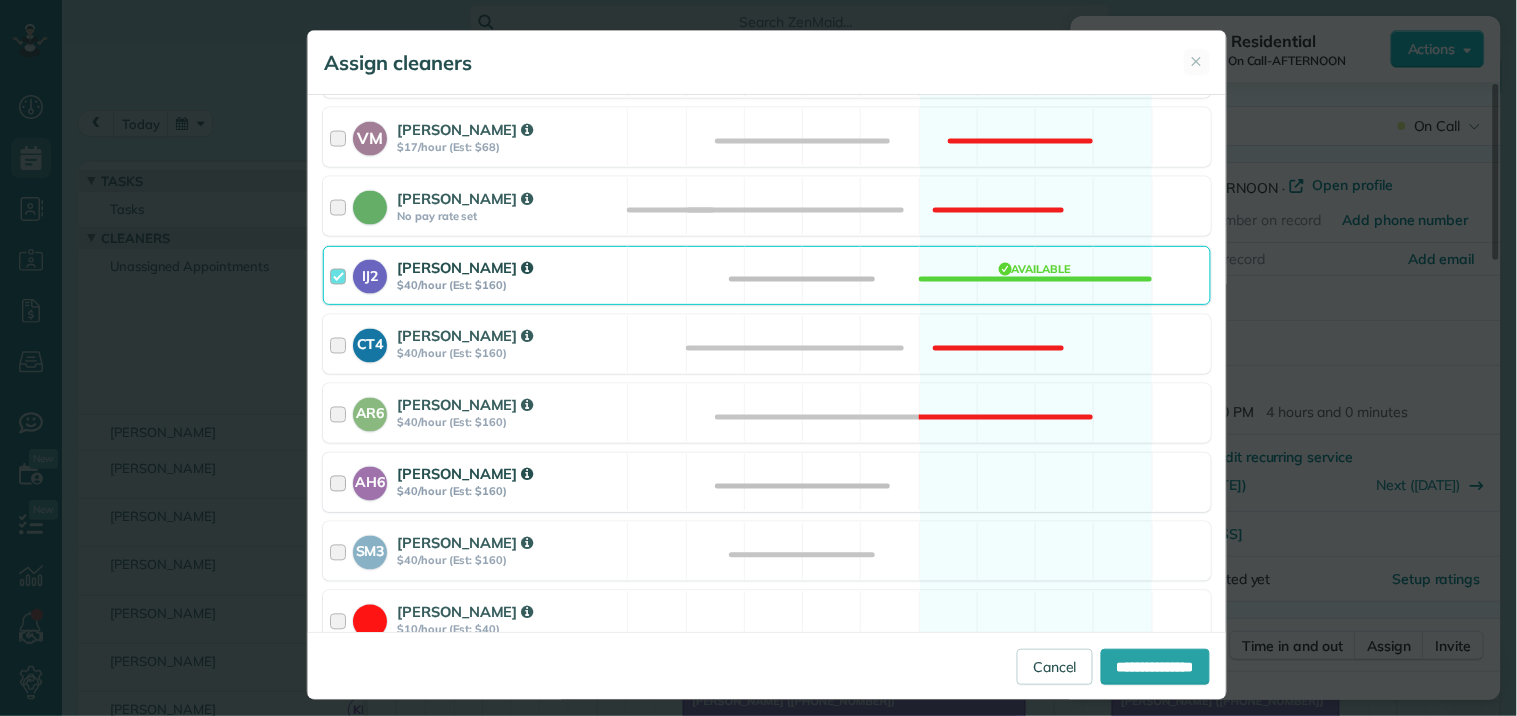 click on "AH6
Ashley hudson
$40/hour (Est: $160)
Available" at bounding box center (767, 482) 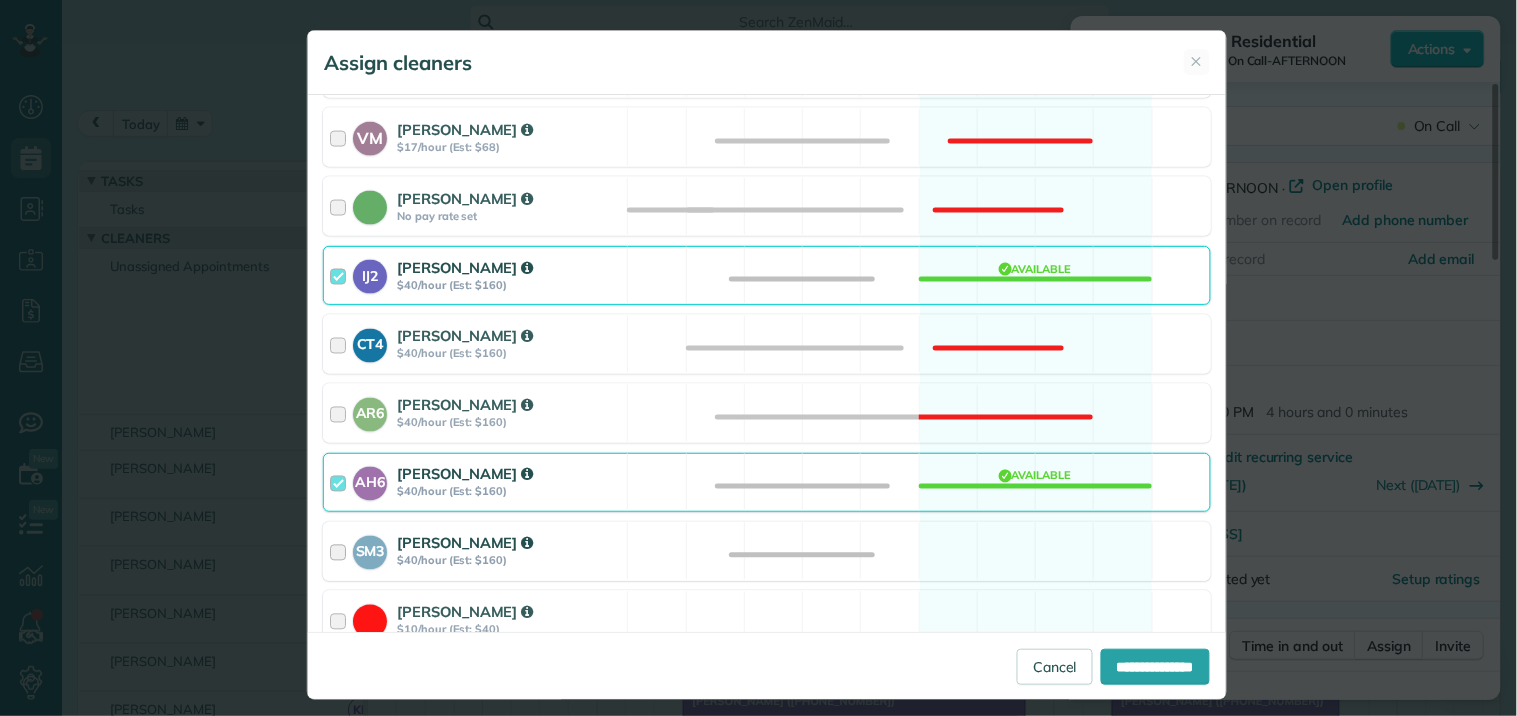 click on "SM3
Shae Morris
$40/hour (Est: $160)
Available" at bounding box center (767, 551) 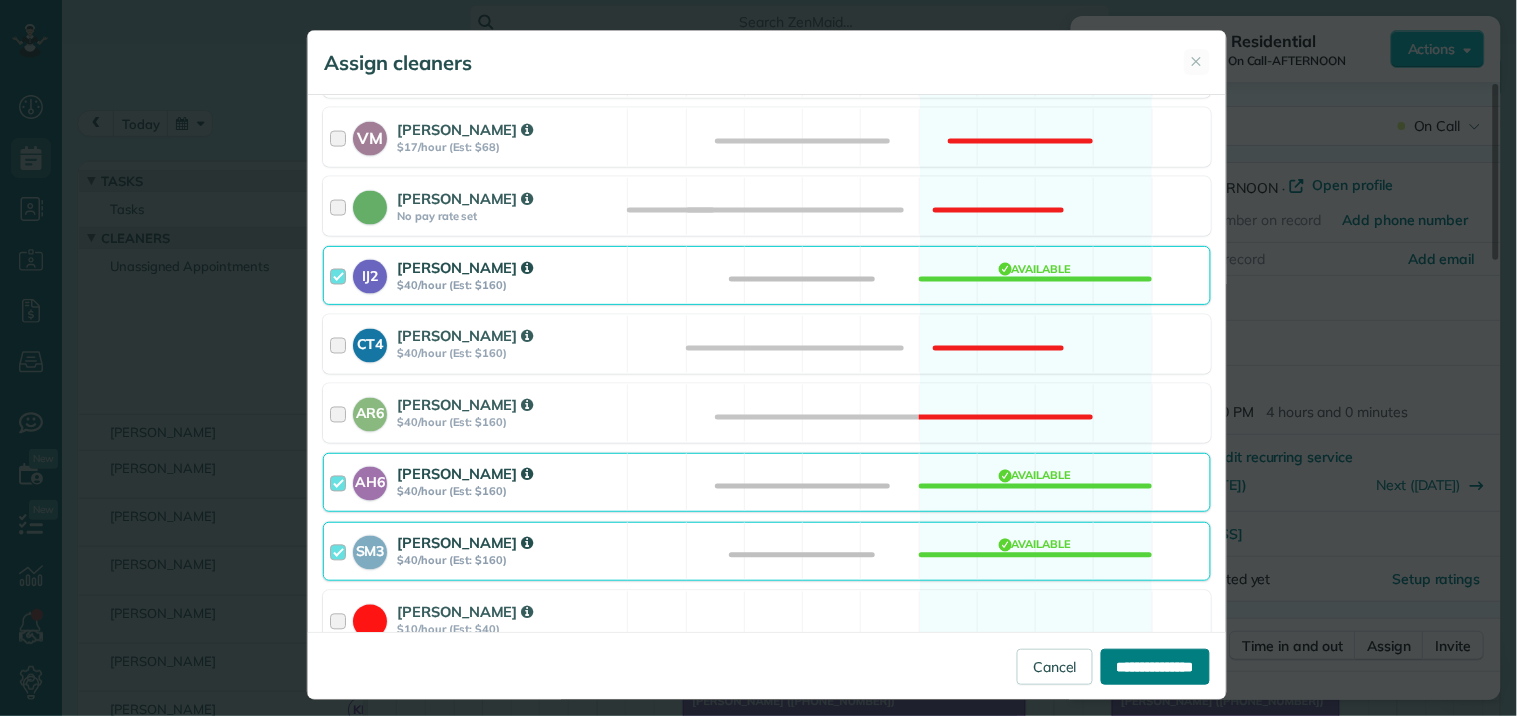 click on "**********" at bounding box center (1155, 667) 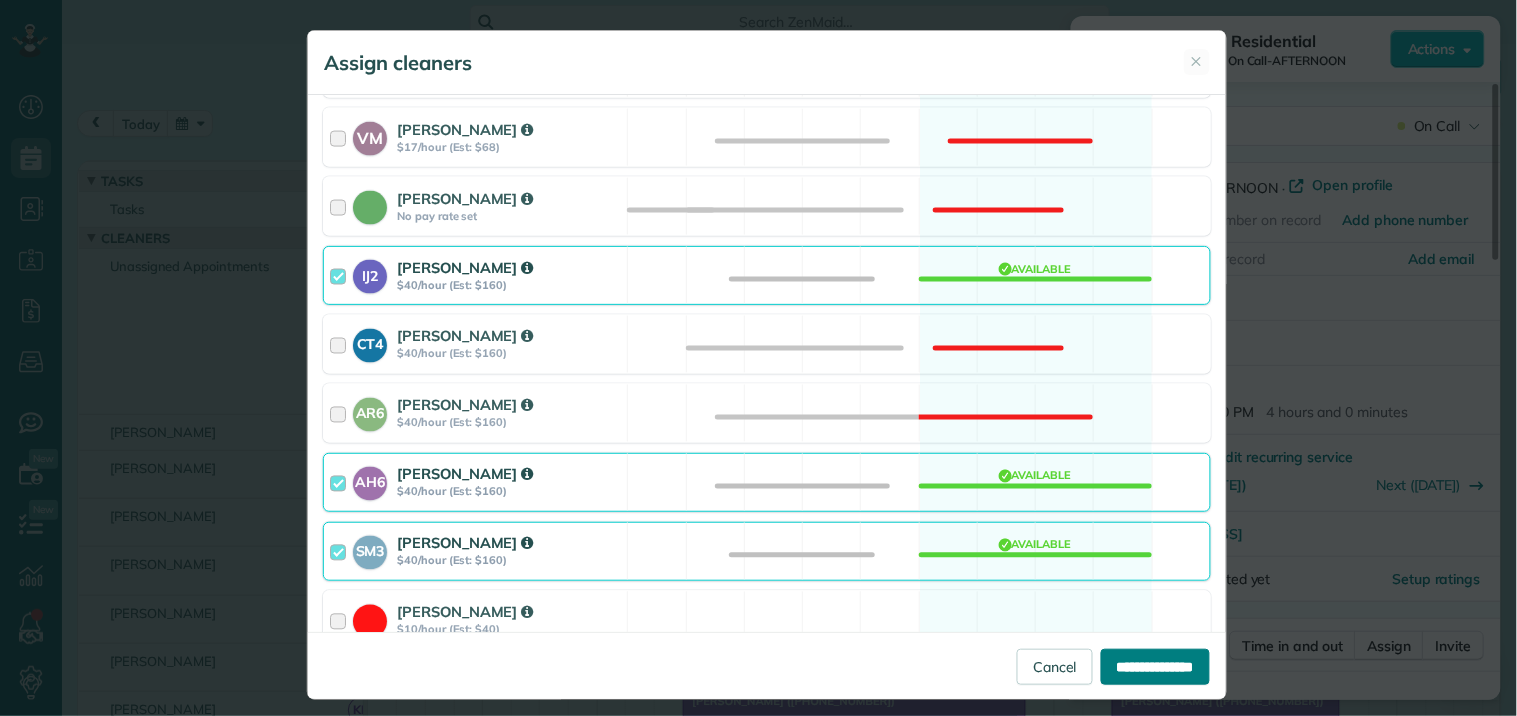 type on "**********" 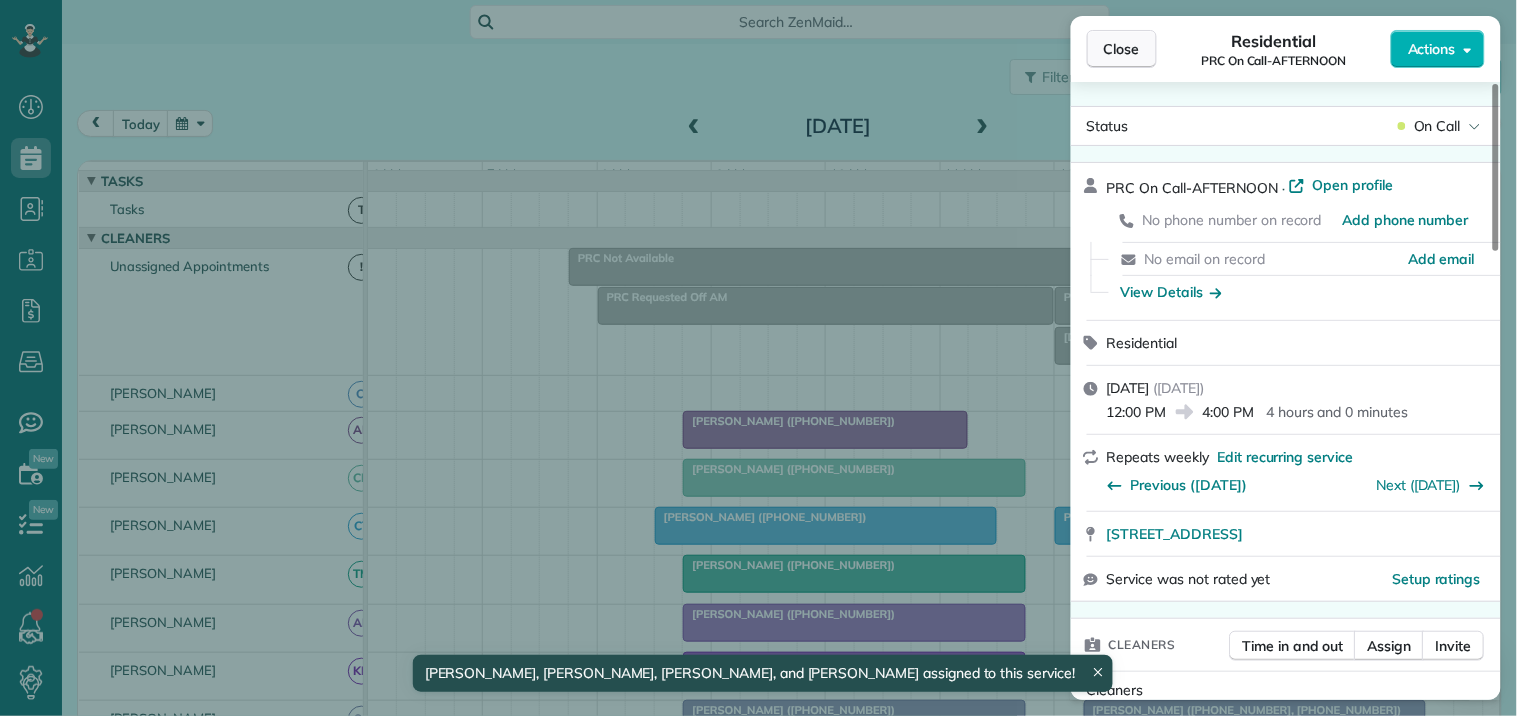 click on "Close" at bounding box center (1122, 49) 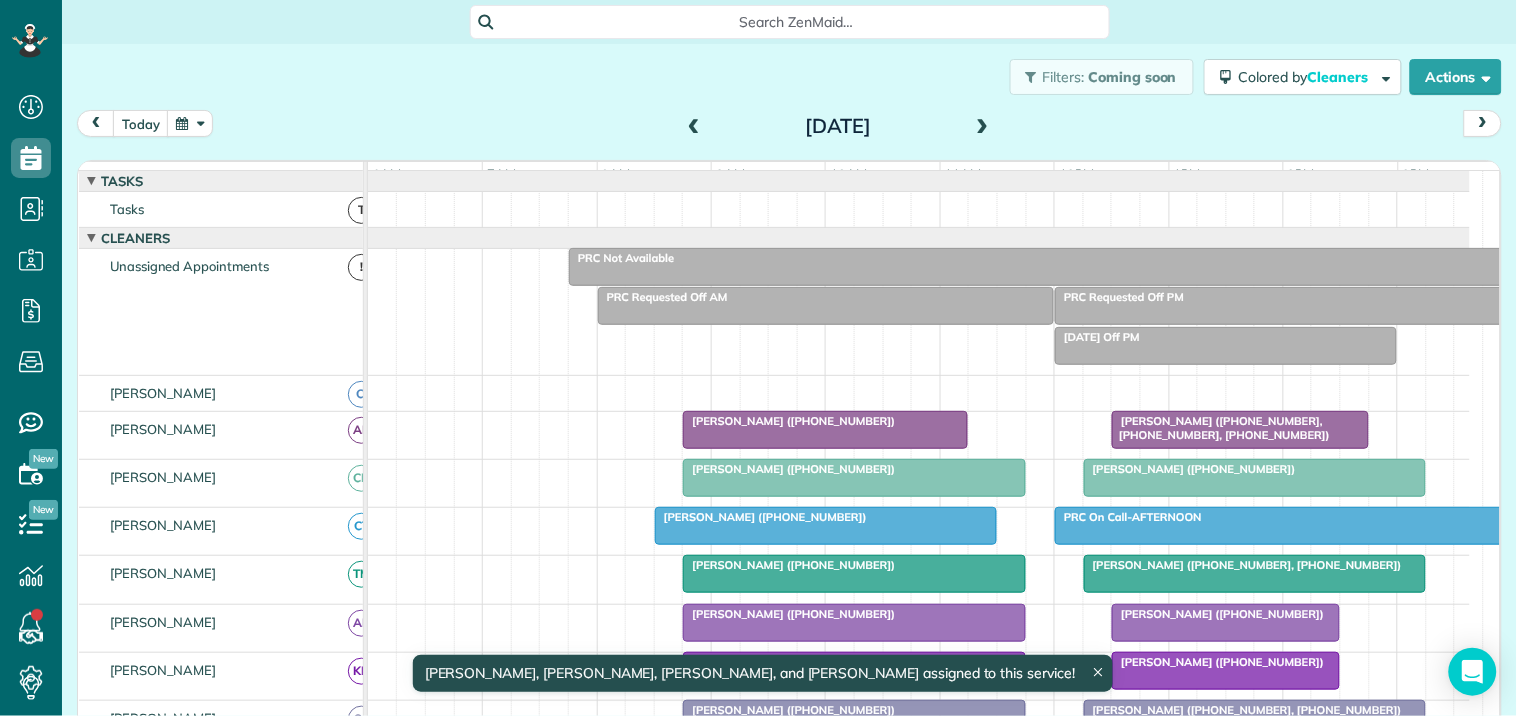 scroll, scrollTop: 284, scrollLeft: 0, axis: vertical 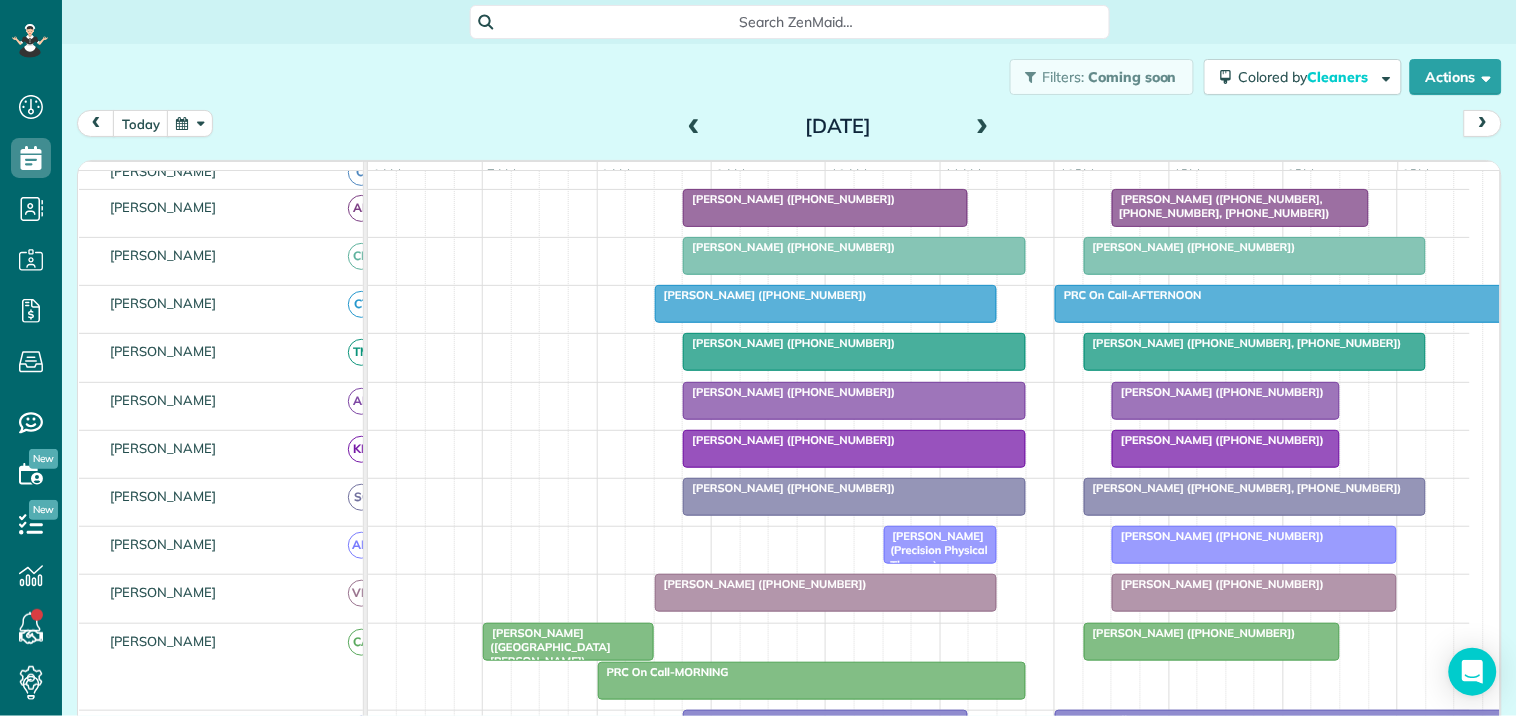 click at bounding box center [983, 127] 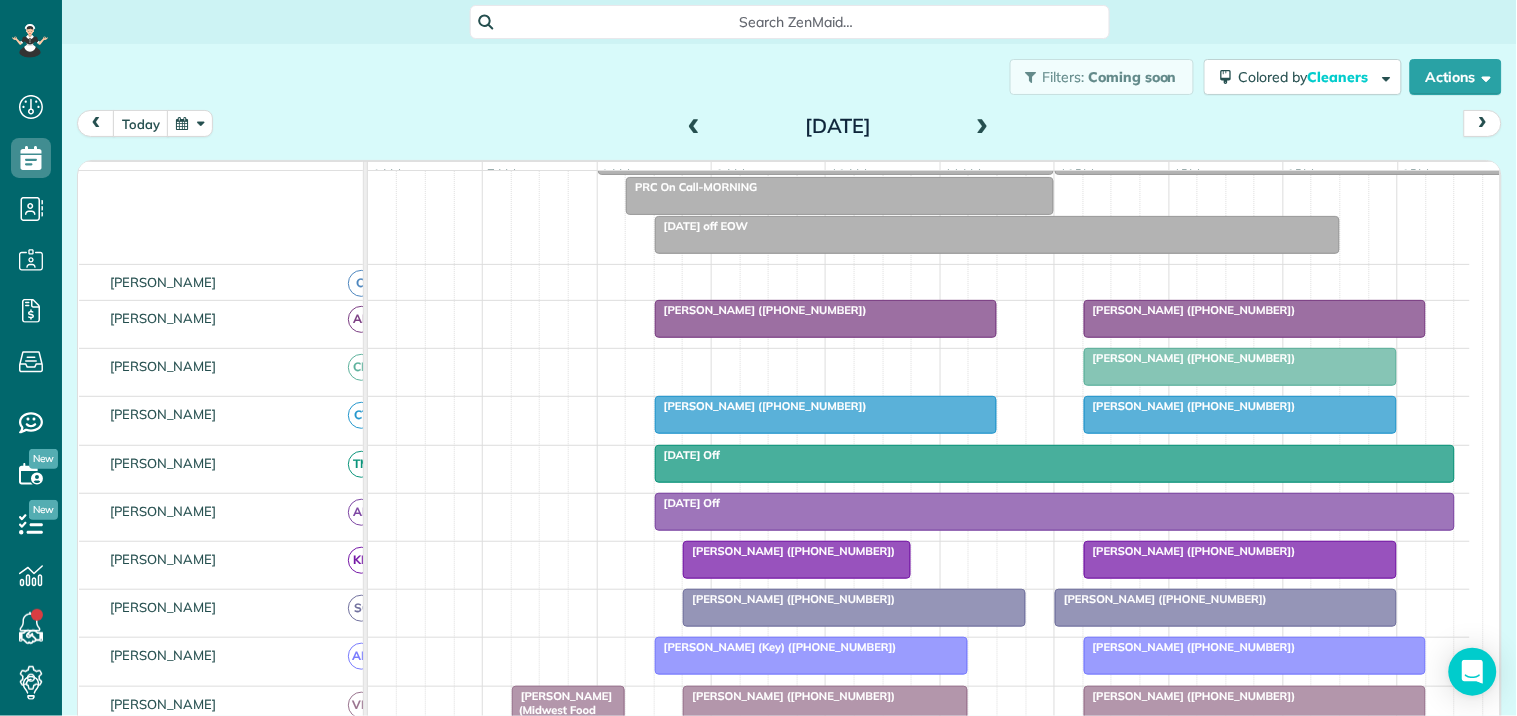 click at bounding box center [190, 123] 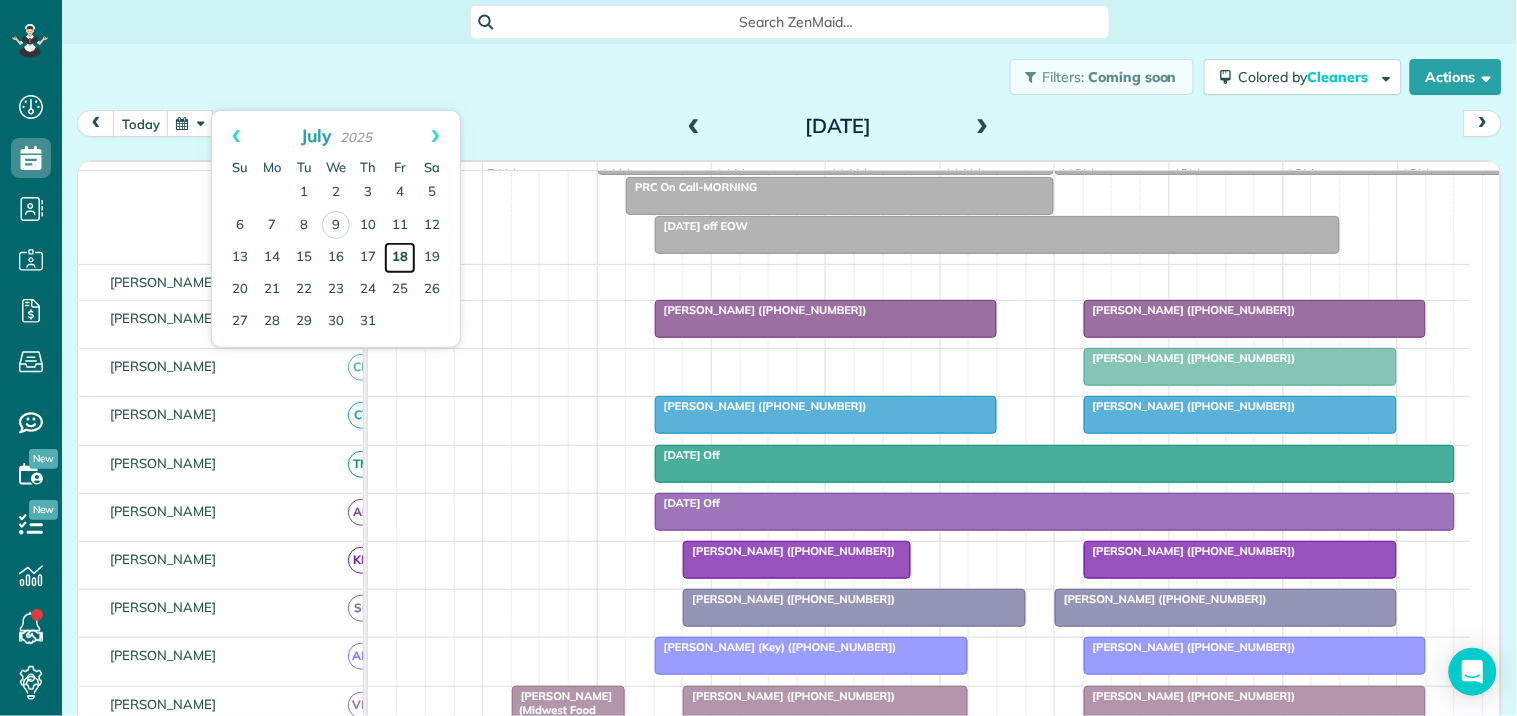 click on "18" at bounding box center [400, 258] 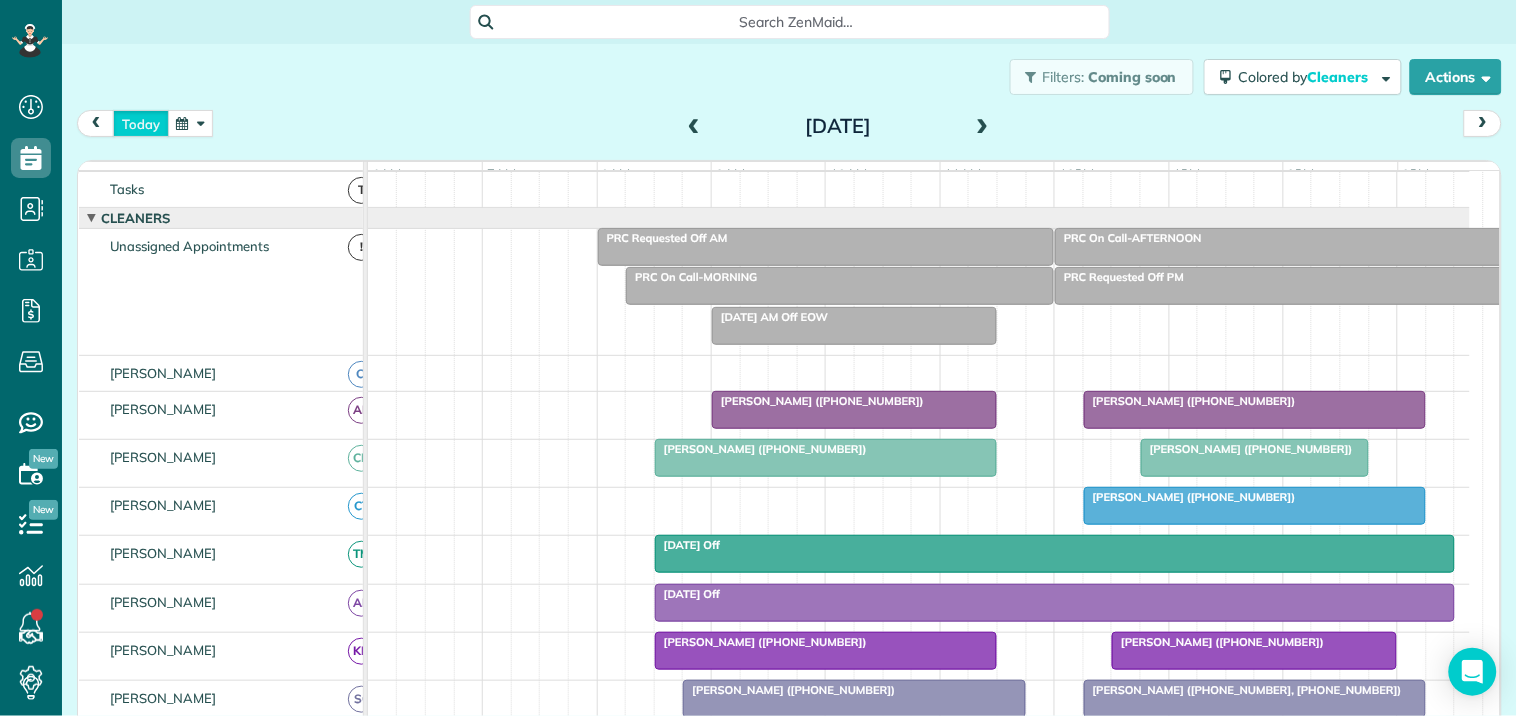 click on "today" at bounding box center [141, 123] 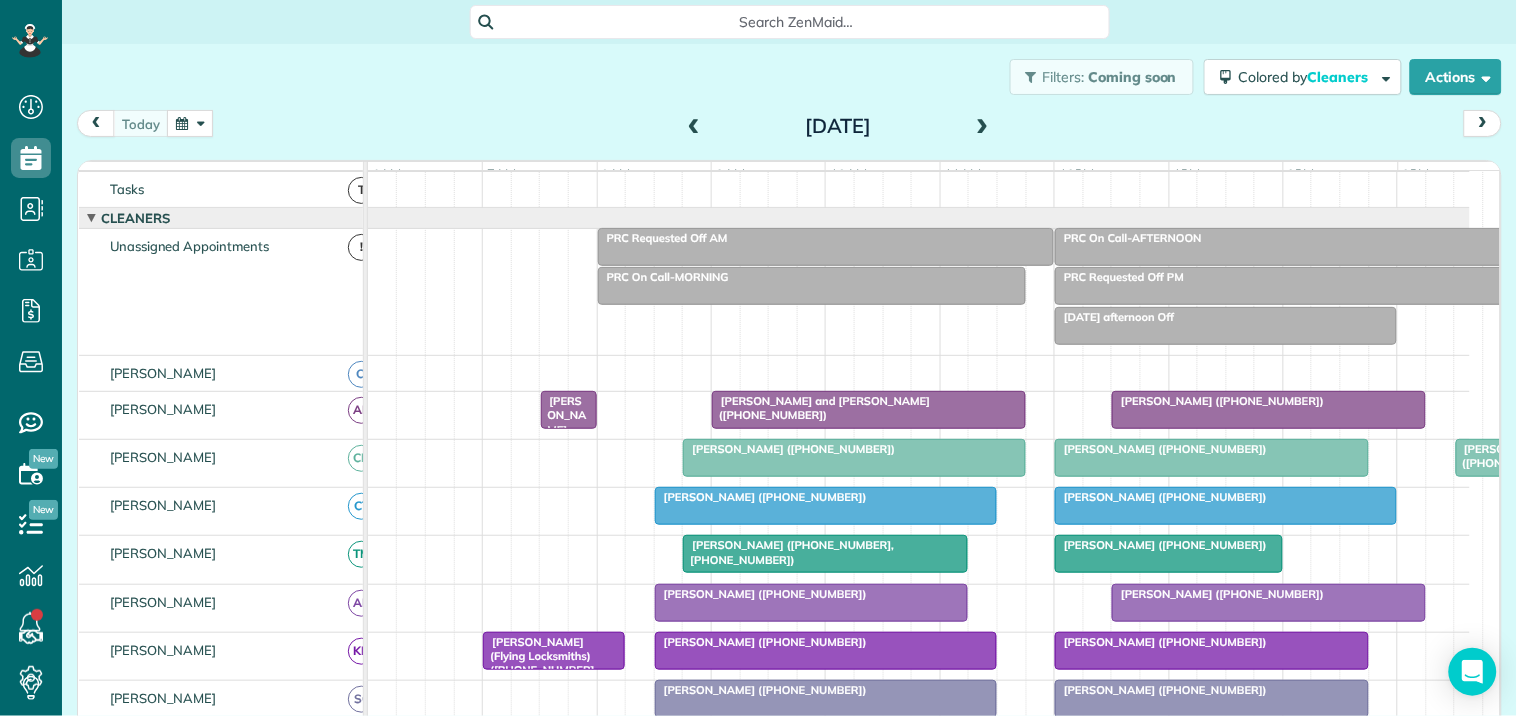 scroll, scrollTop: 101, scrollLeft: 0, axis: vertical 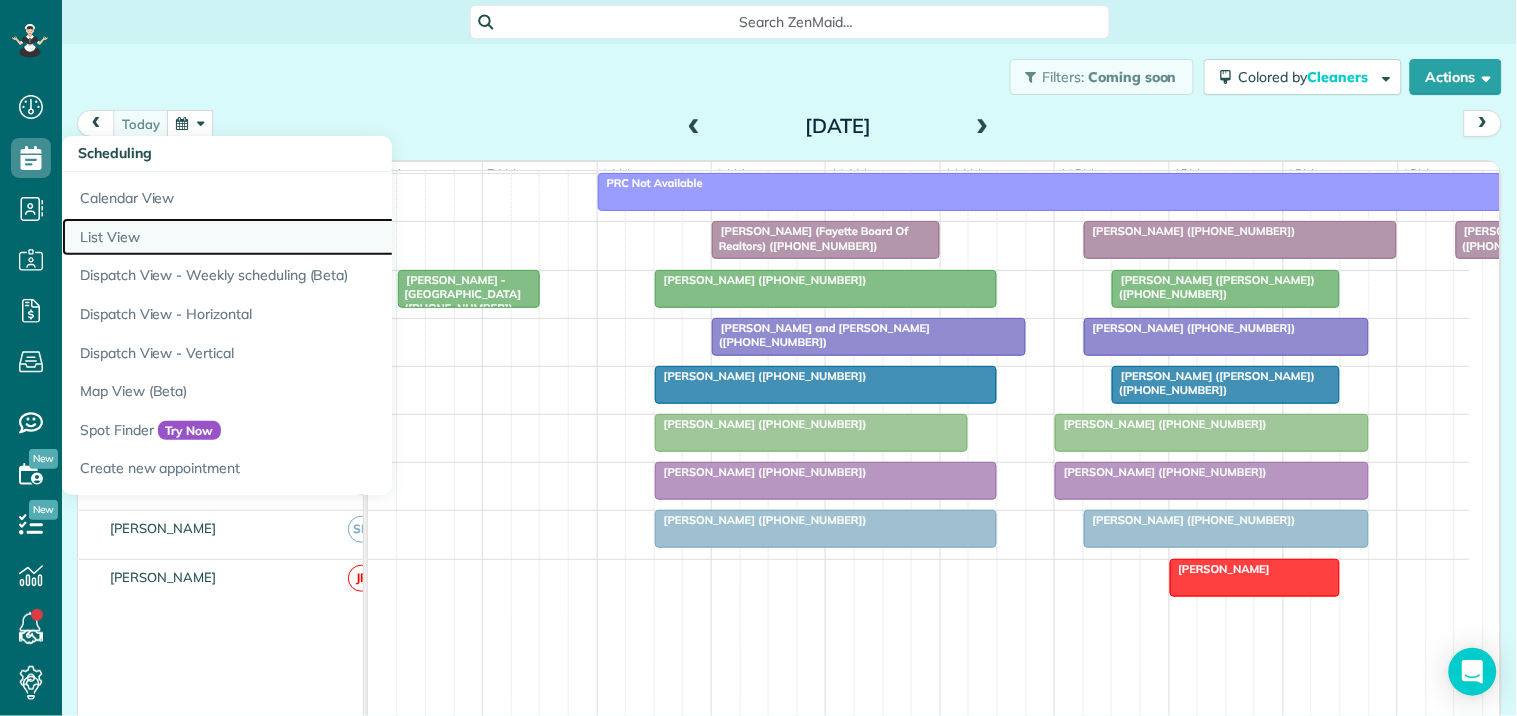 click on "List View" at bounding box center [312, 237] 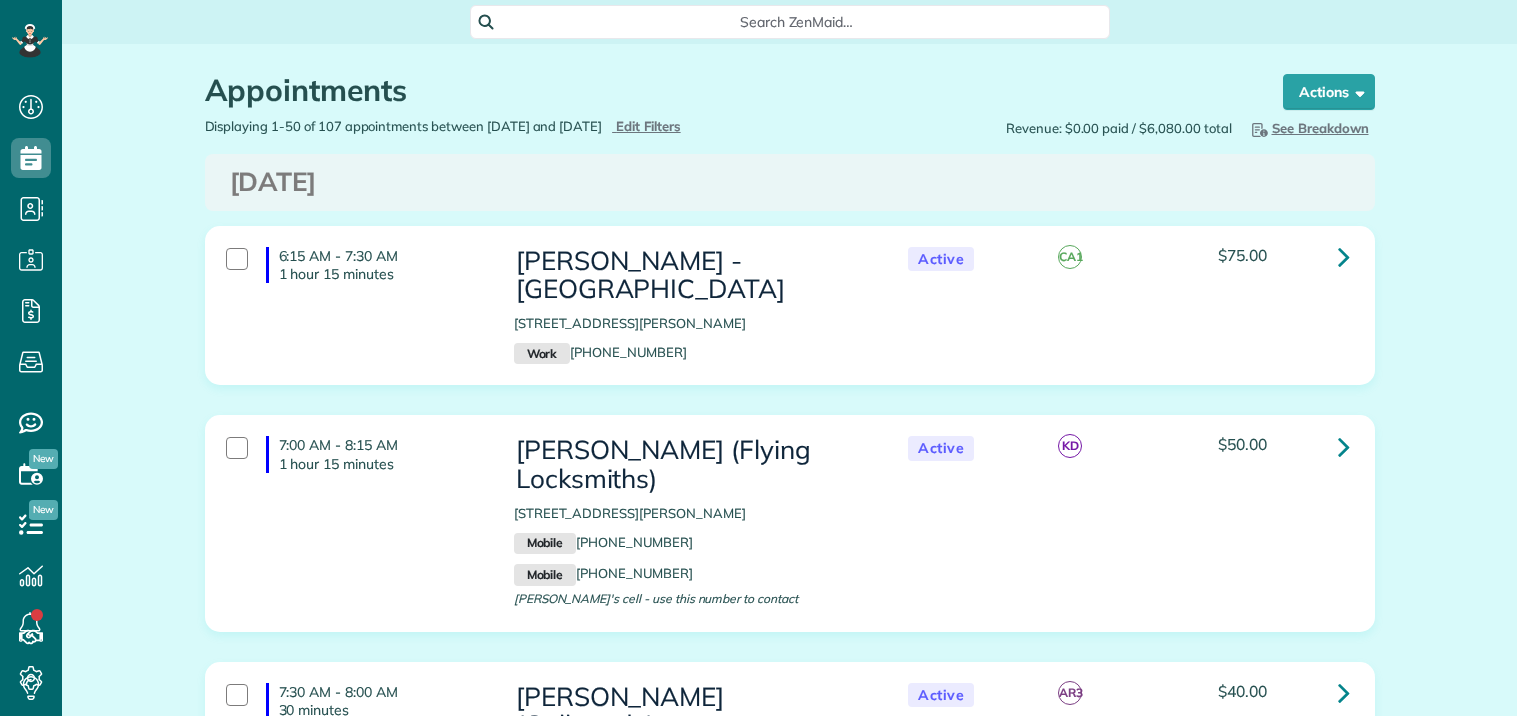 scroll, scrollTop: 0, scrollLeft: 0, axis: both 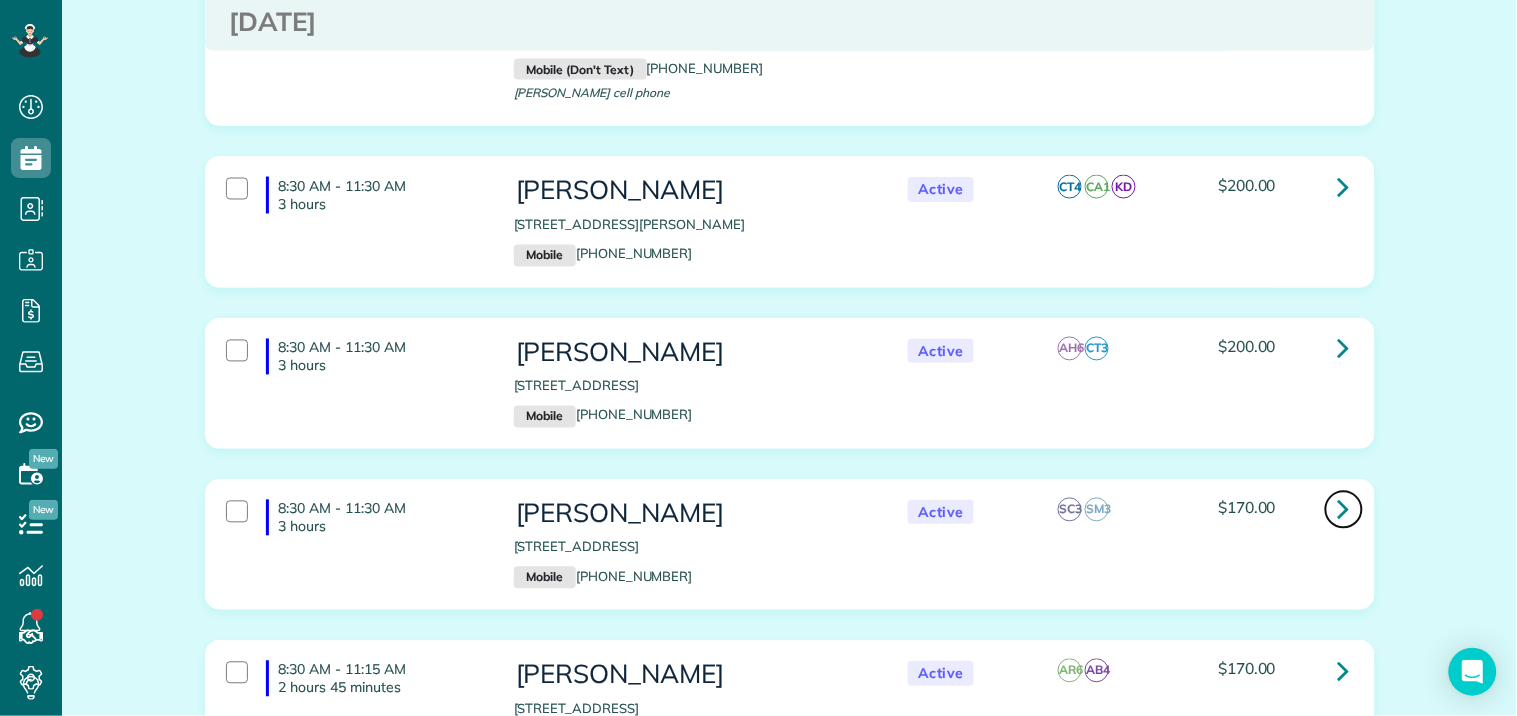 click at bounding box center [1344, 509] 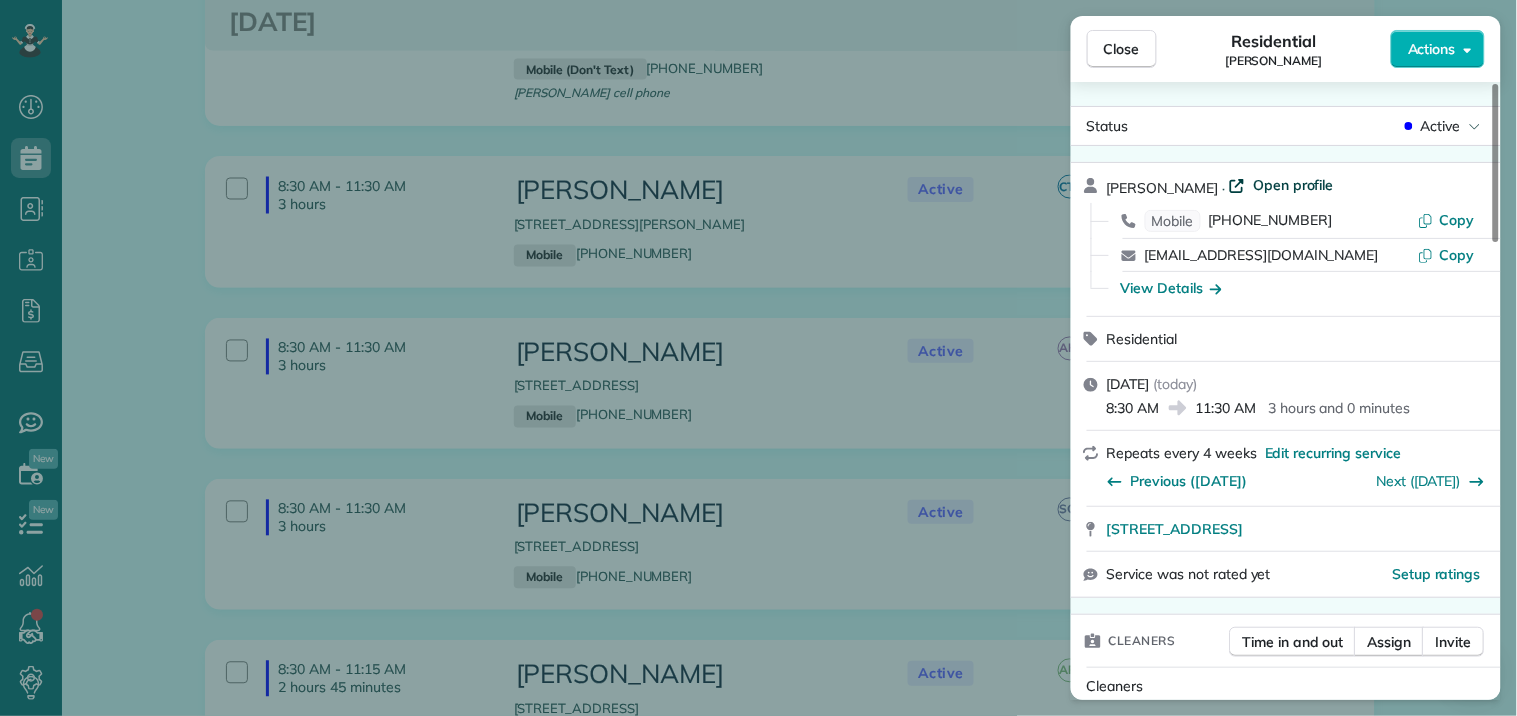 click on "Open profile" at bounding box center [1293, 185] 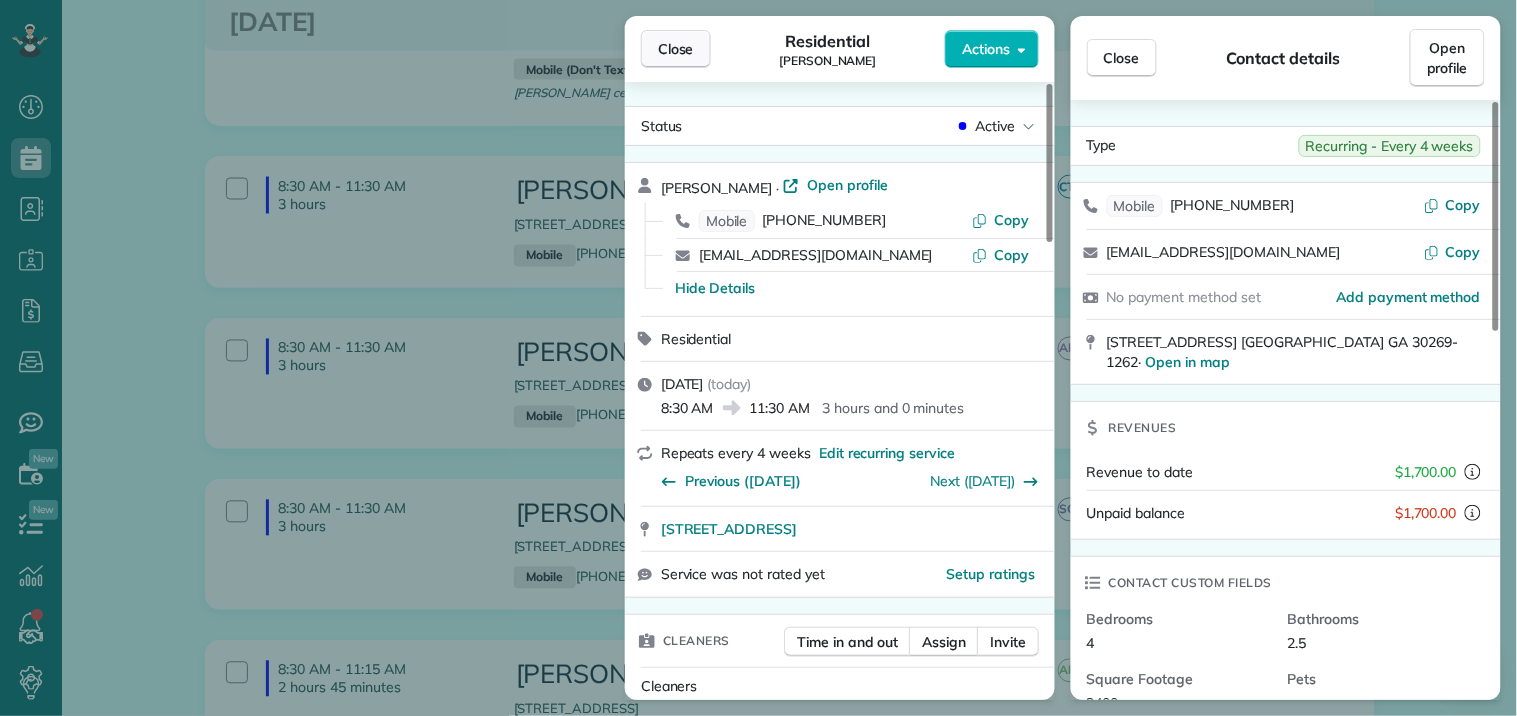 click on "Close" at bounding box center [676, 49] 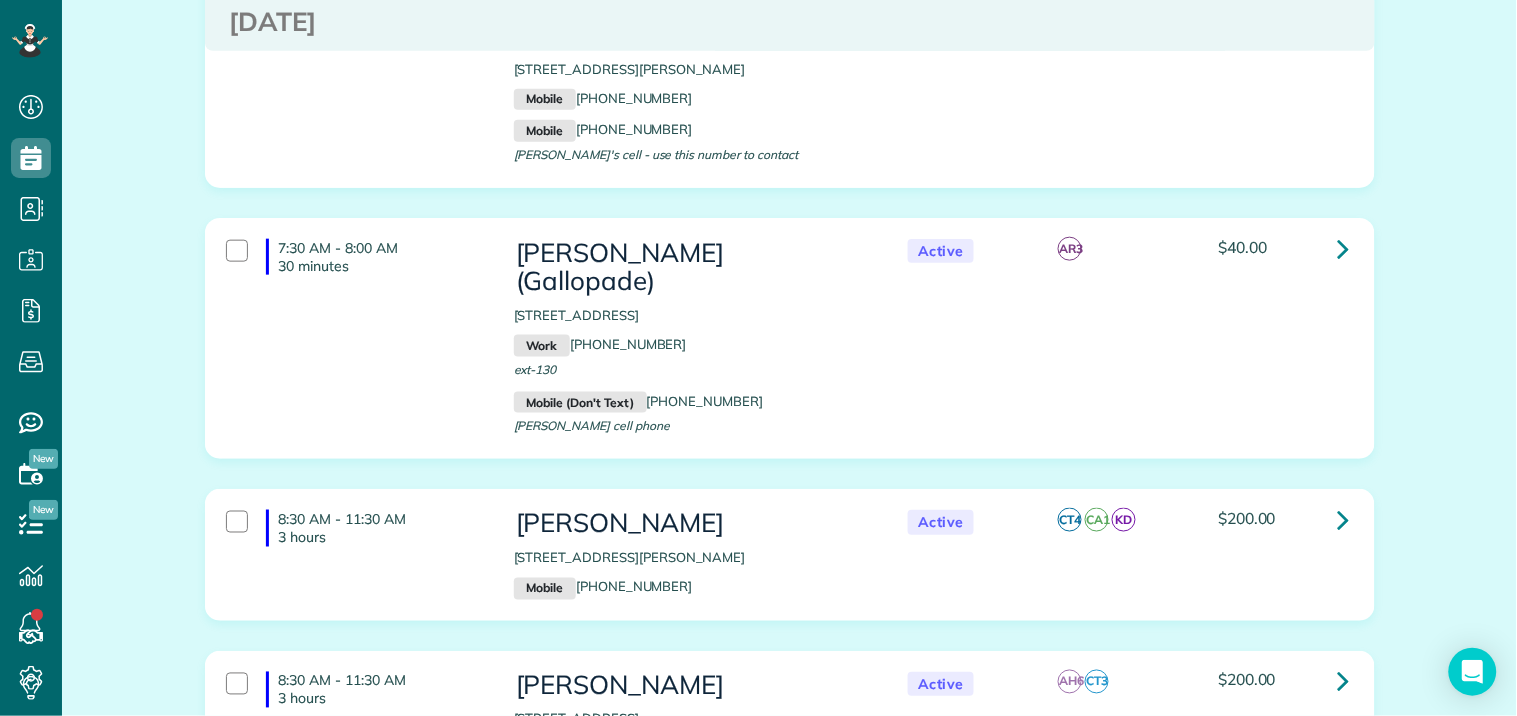 scroll, scrollTop: 0, scrollLeft: 0, axis: both 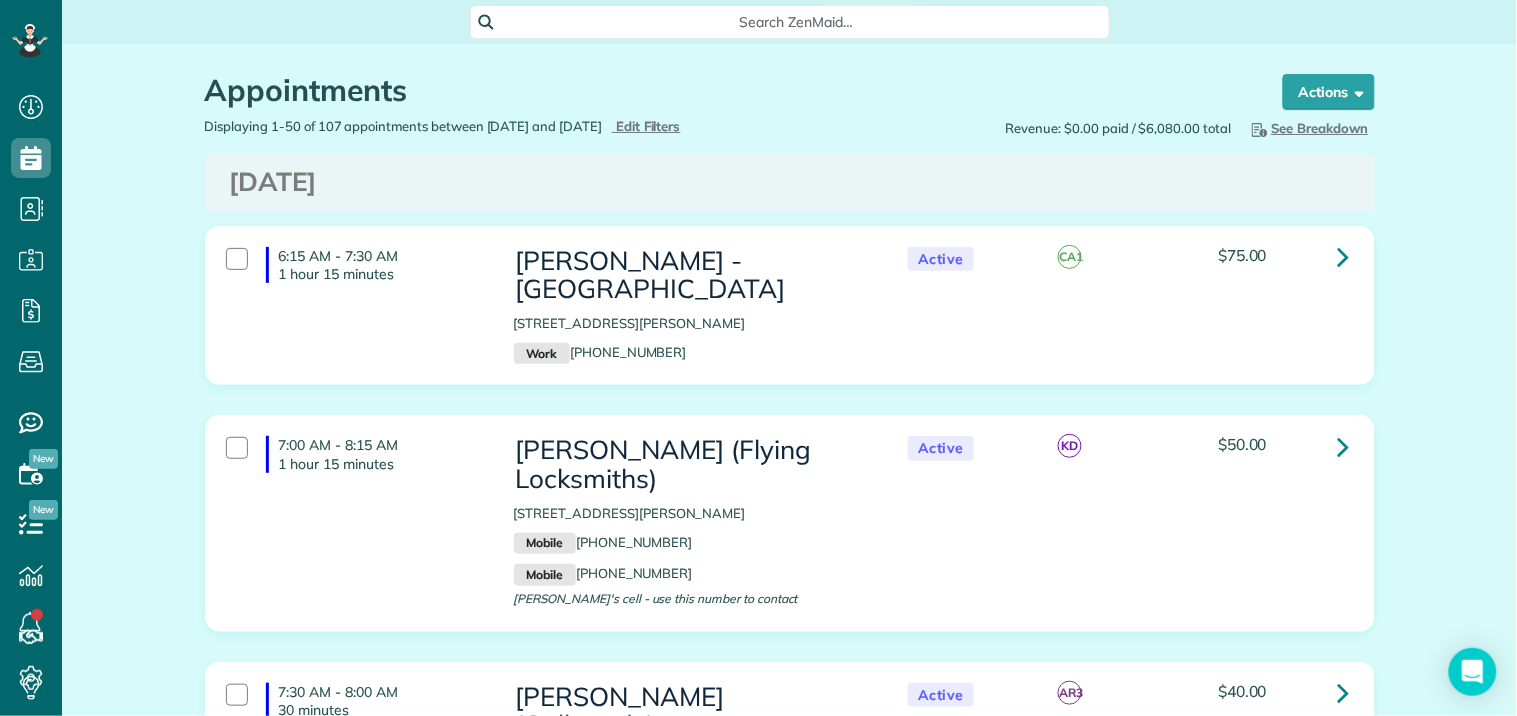 click on "Appointments
the List View [2 min]" at bounding box center (725, 95) 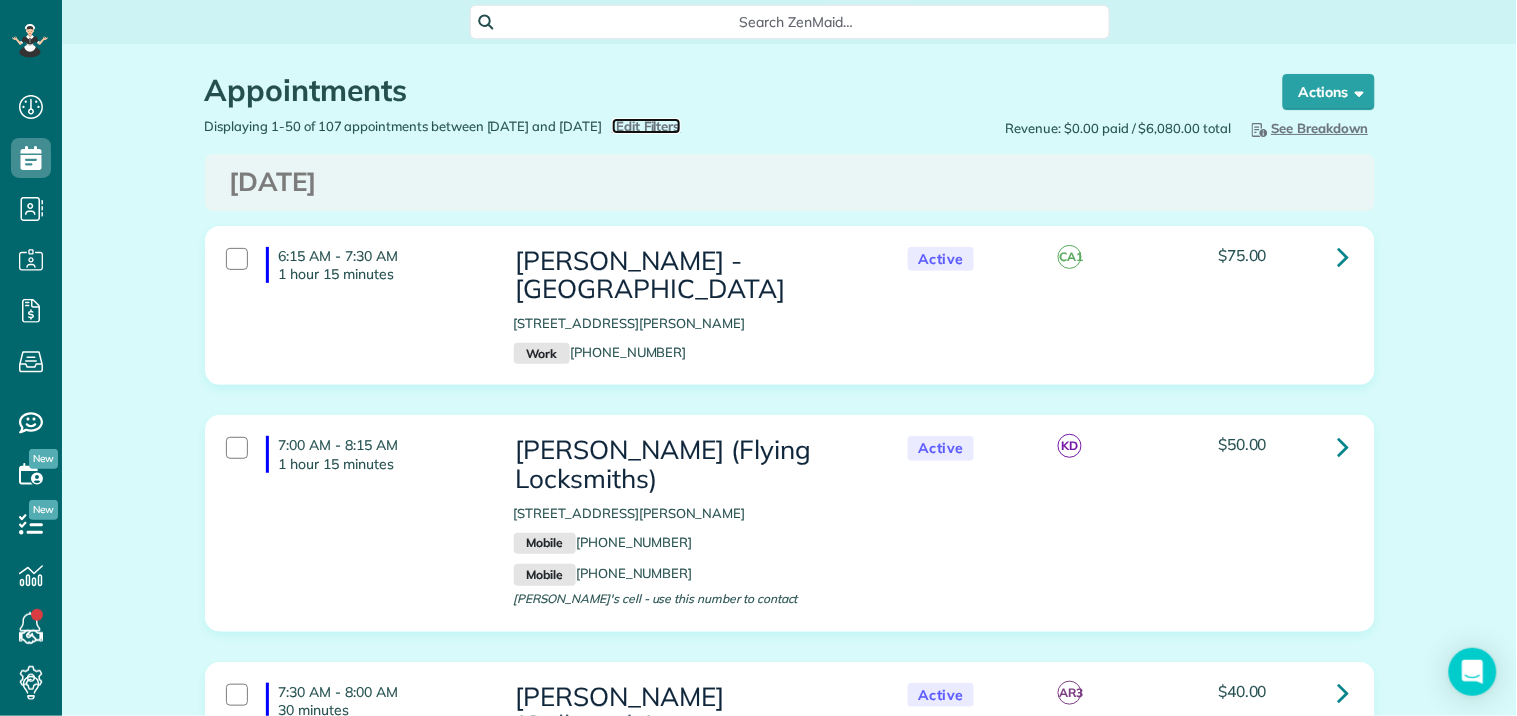 click on "Edit Filters" at bounding box center (648, 126) 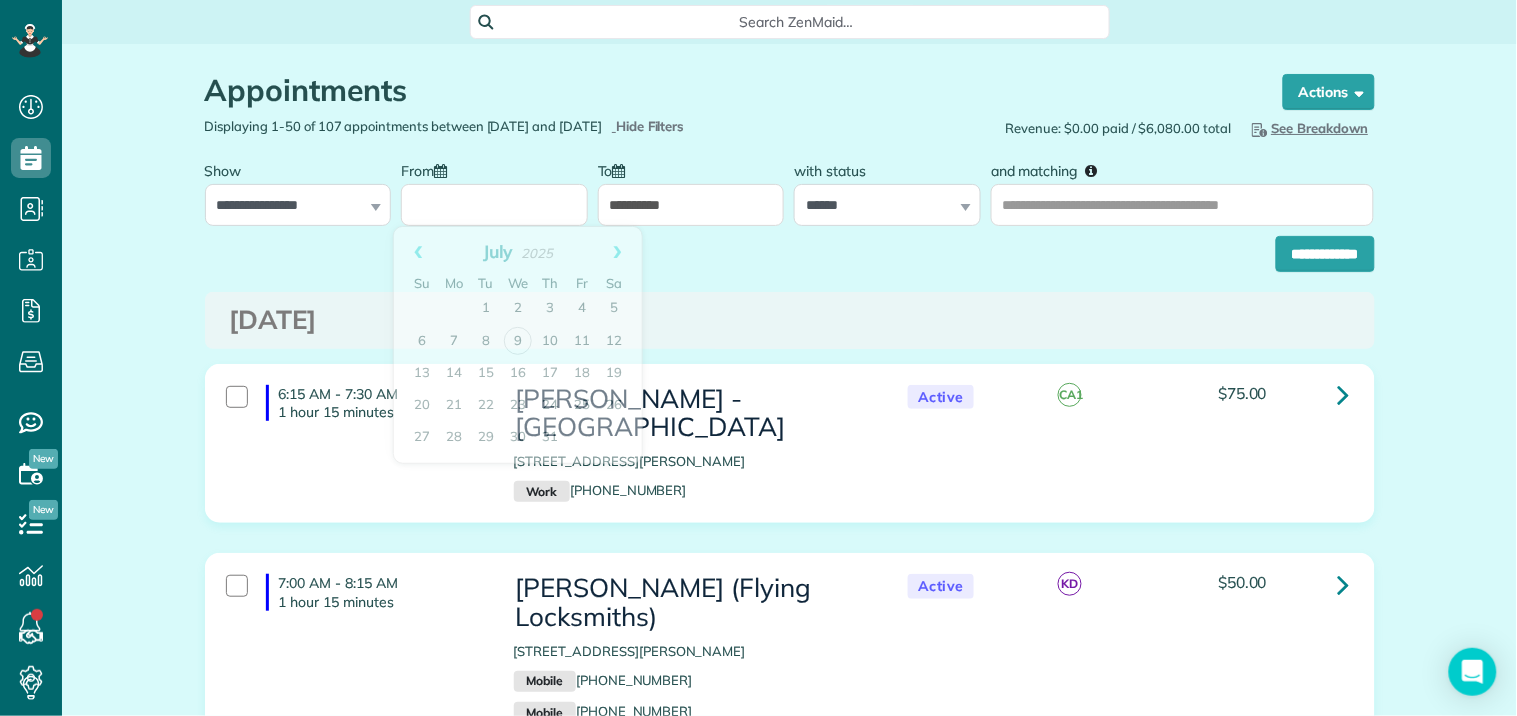 click on "From" at bounding box center [494, 205] 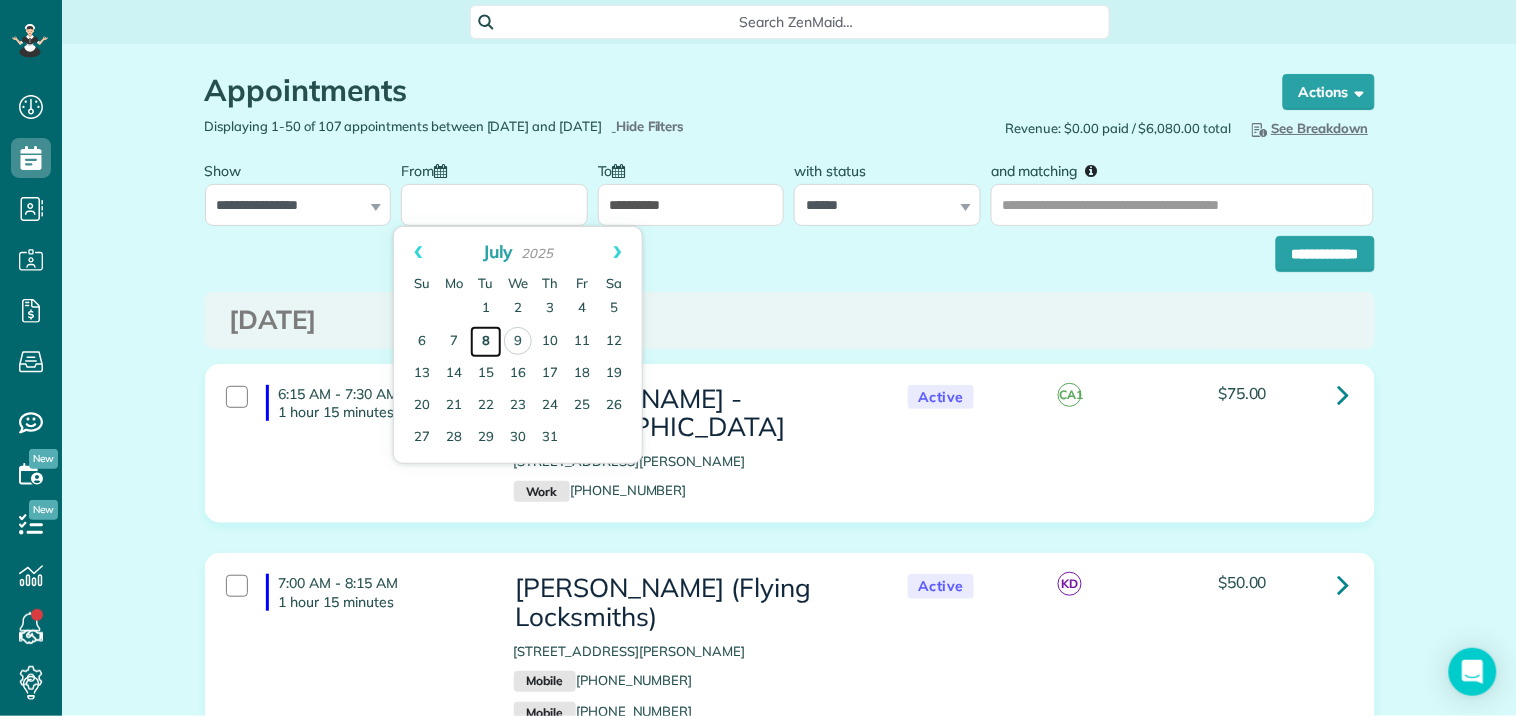click on "8" at bounding box center (486, 342) 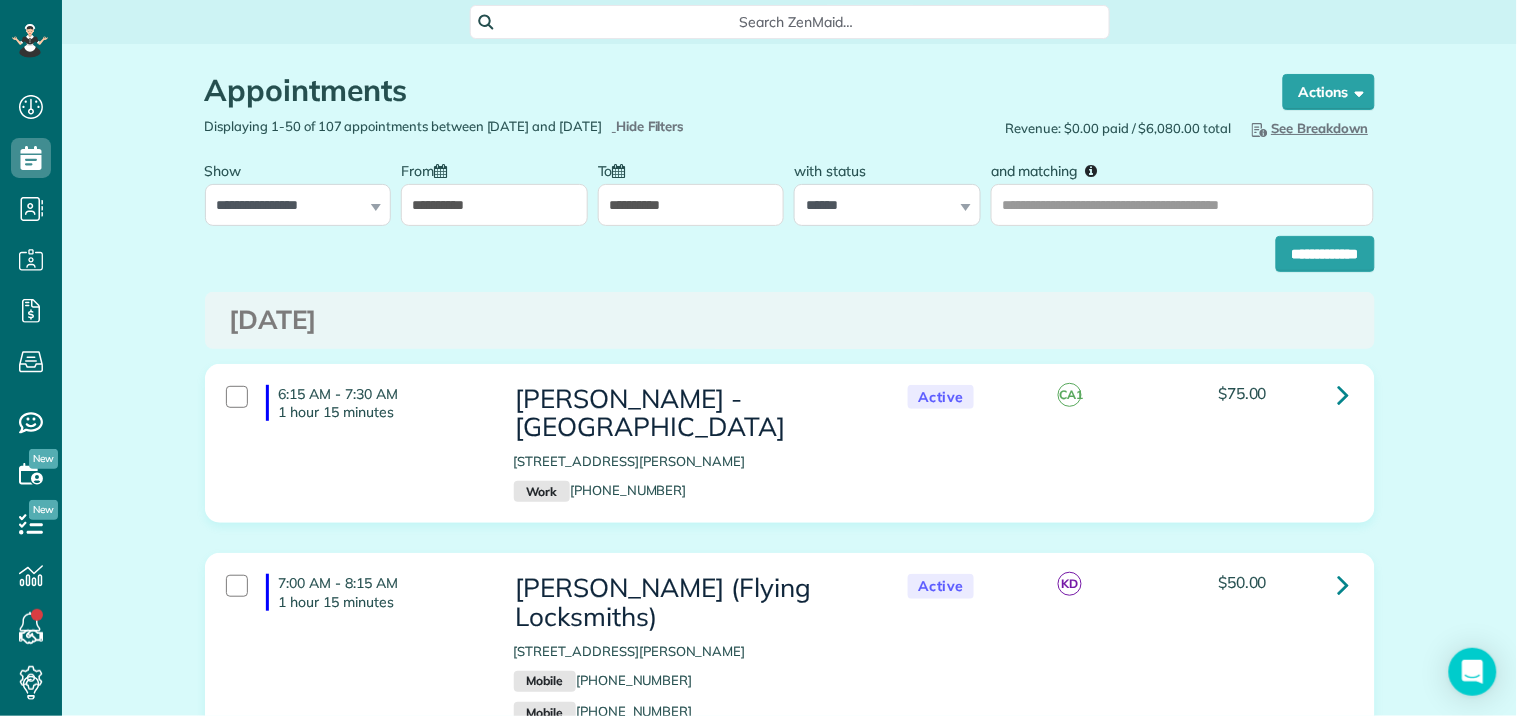 click on "**********" at bounding box center (691, 205) 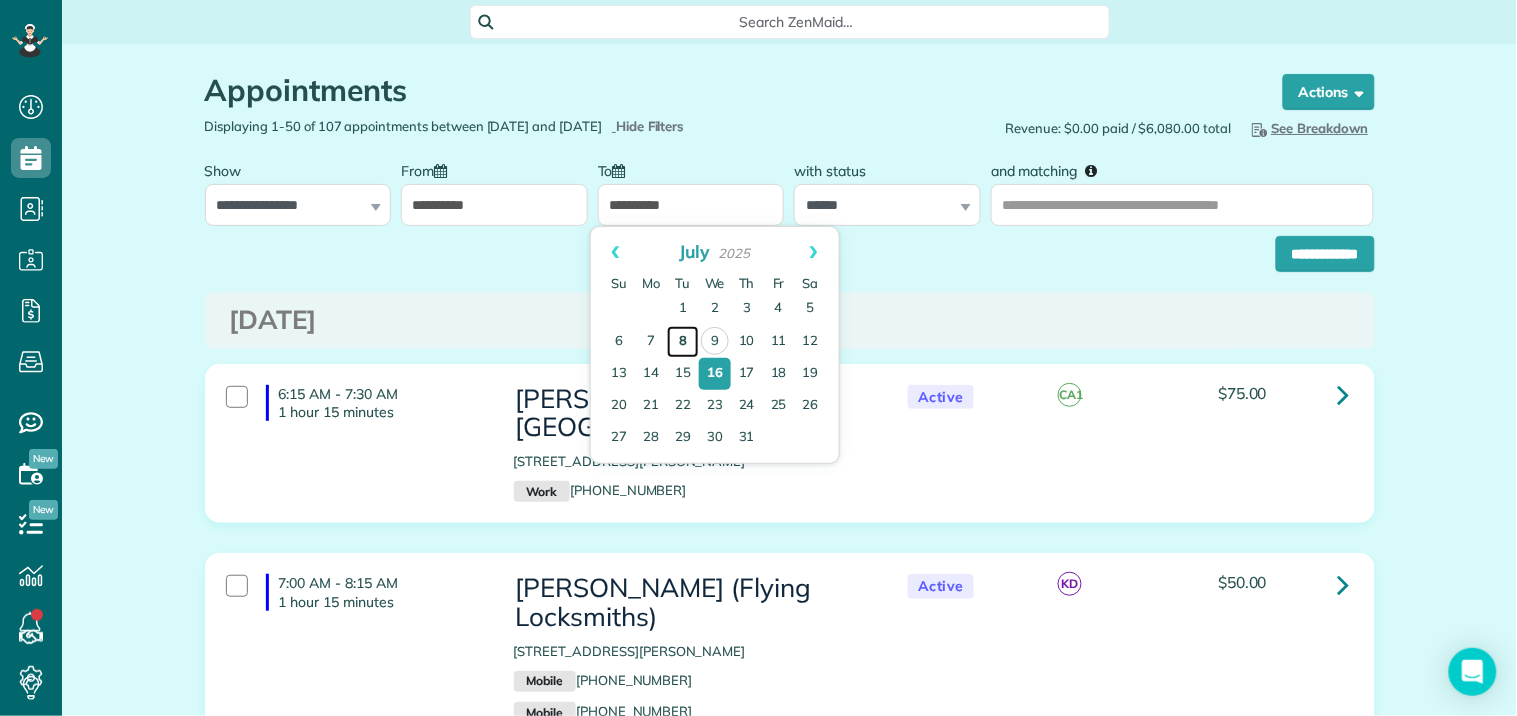 click on "8" at bounding box center (683, 342) 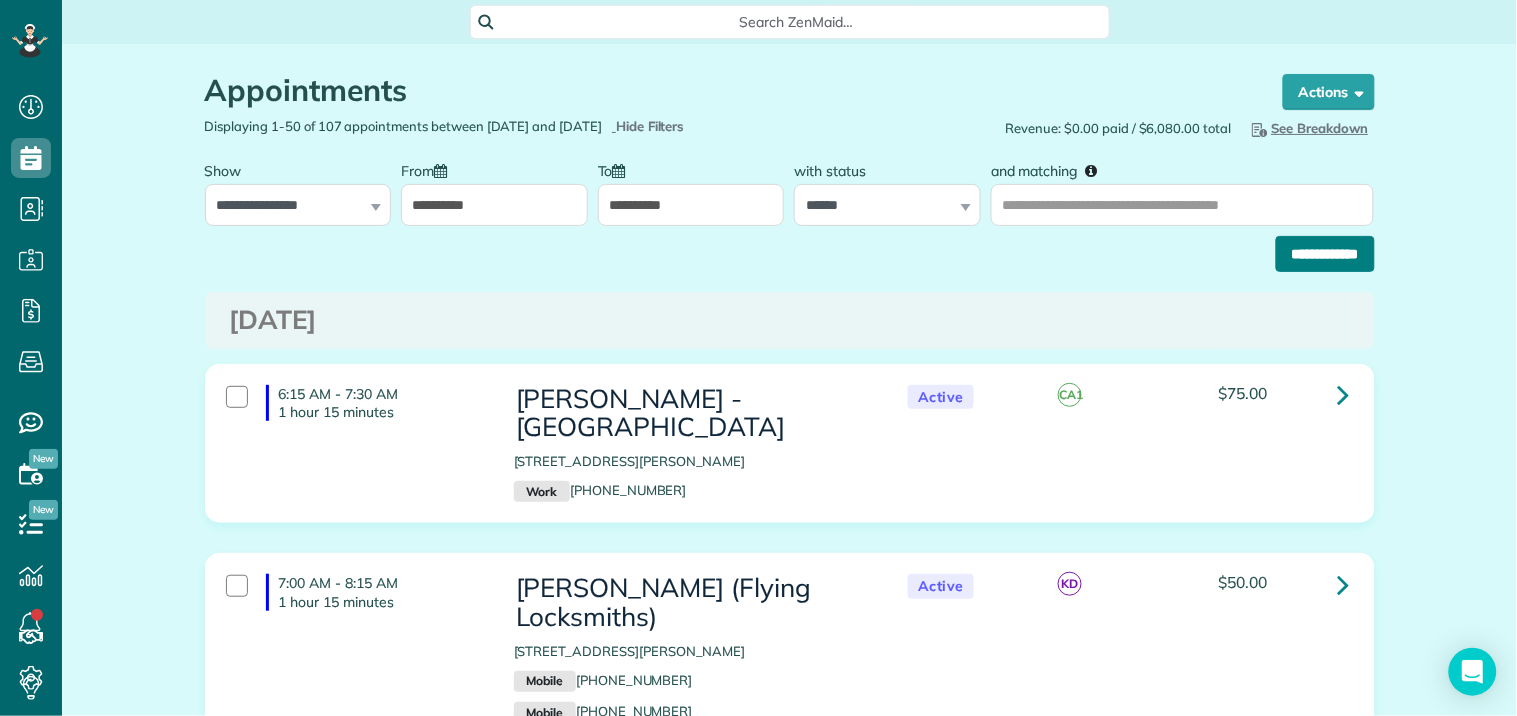 click on "**********" at bounding box center (1325, 254) 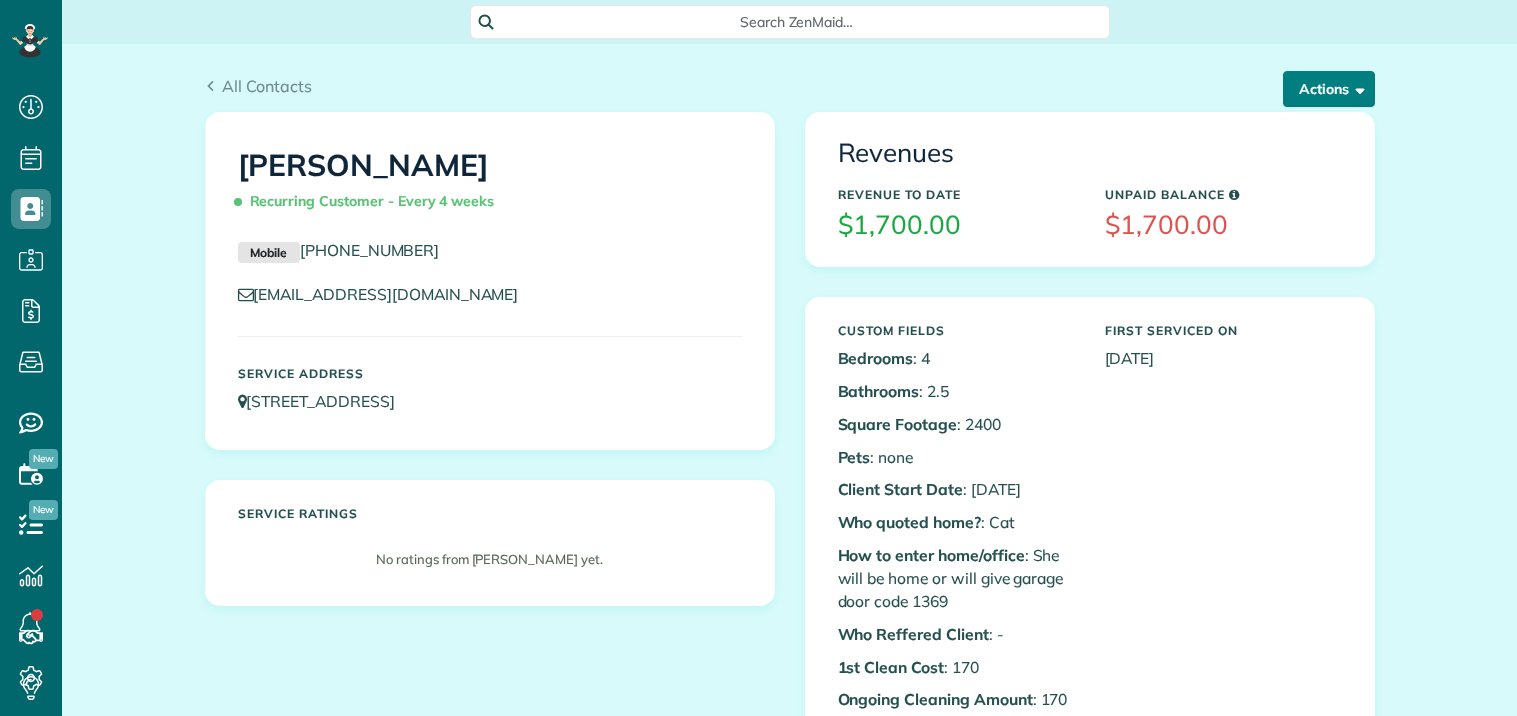 scroll, scrollTop: 0, scrollLeft: 0, axis: both 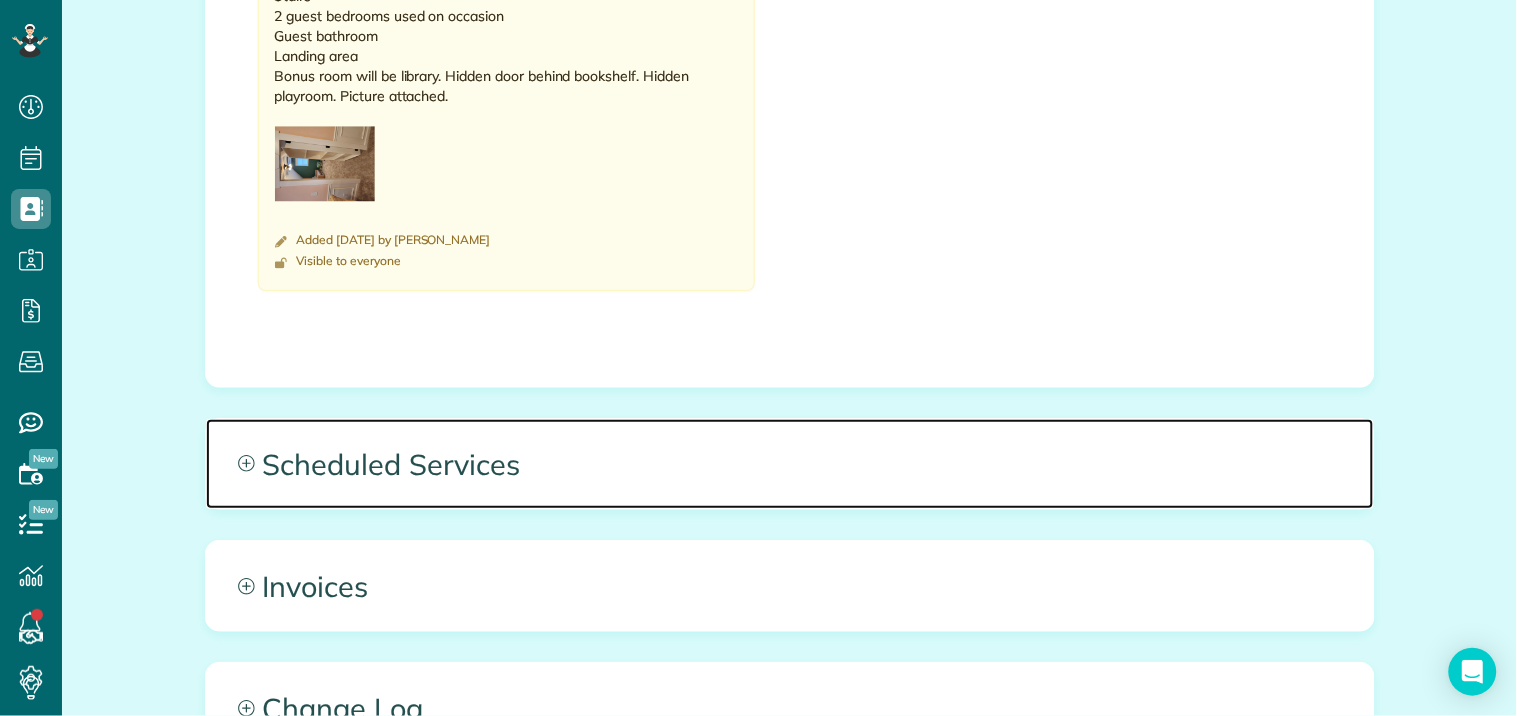 click 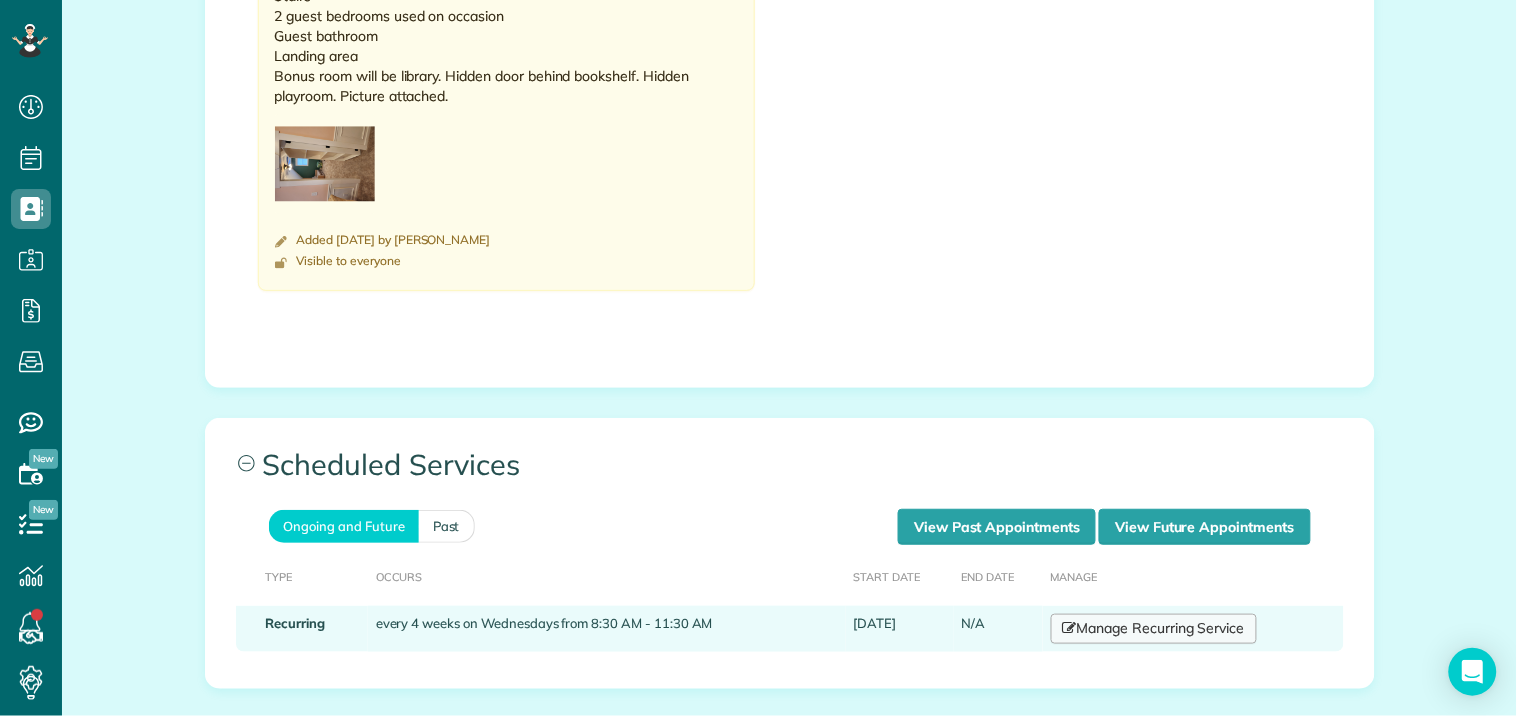 click on "Manage Recurring Service" at bounding box center (1154, 629) 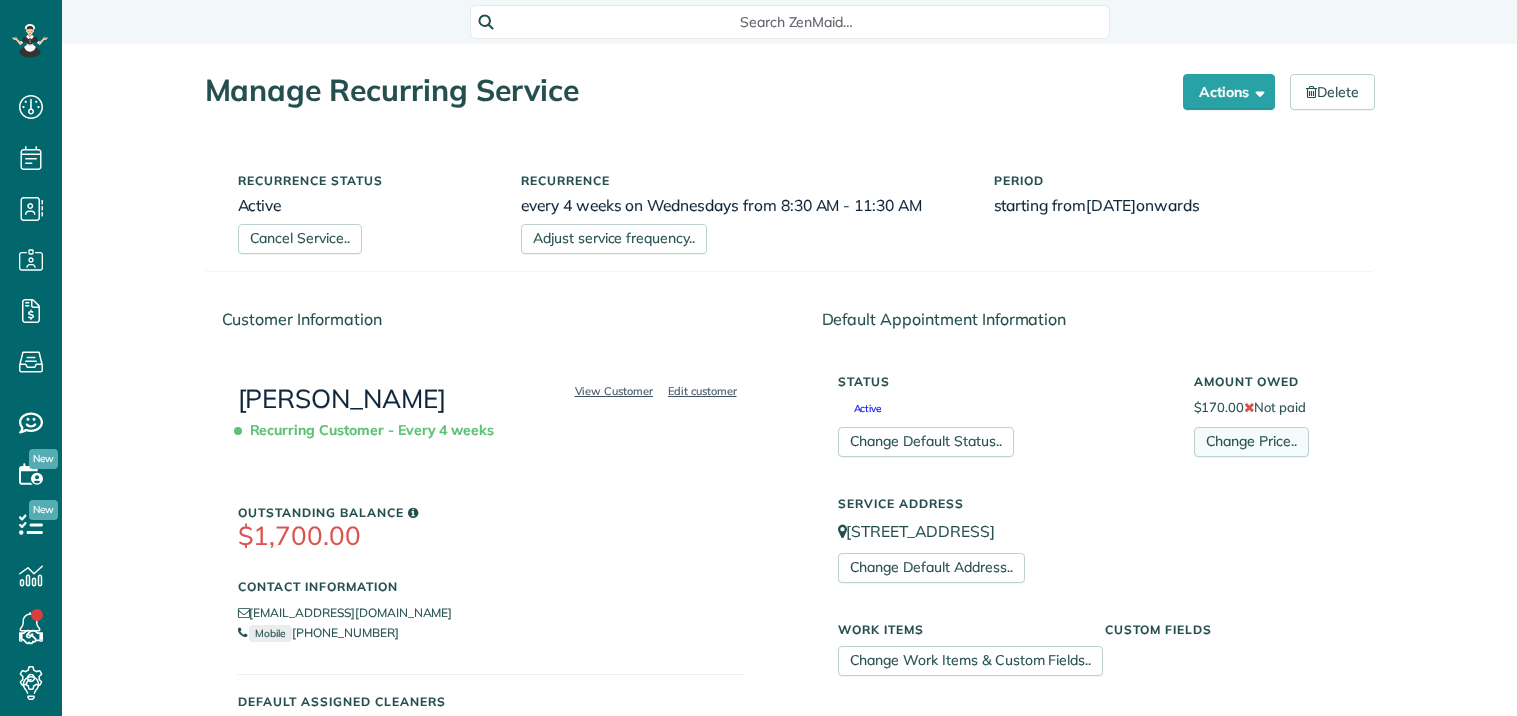 scroll, scrollTop: 0, scrollLeft: 0, axis: both 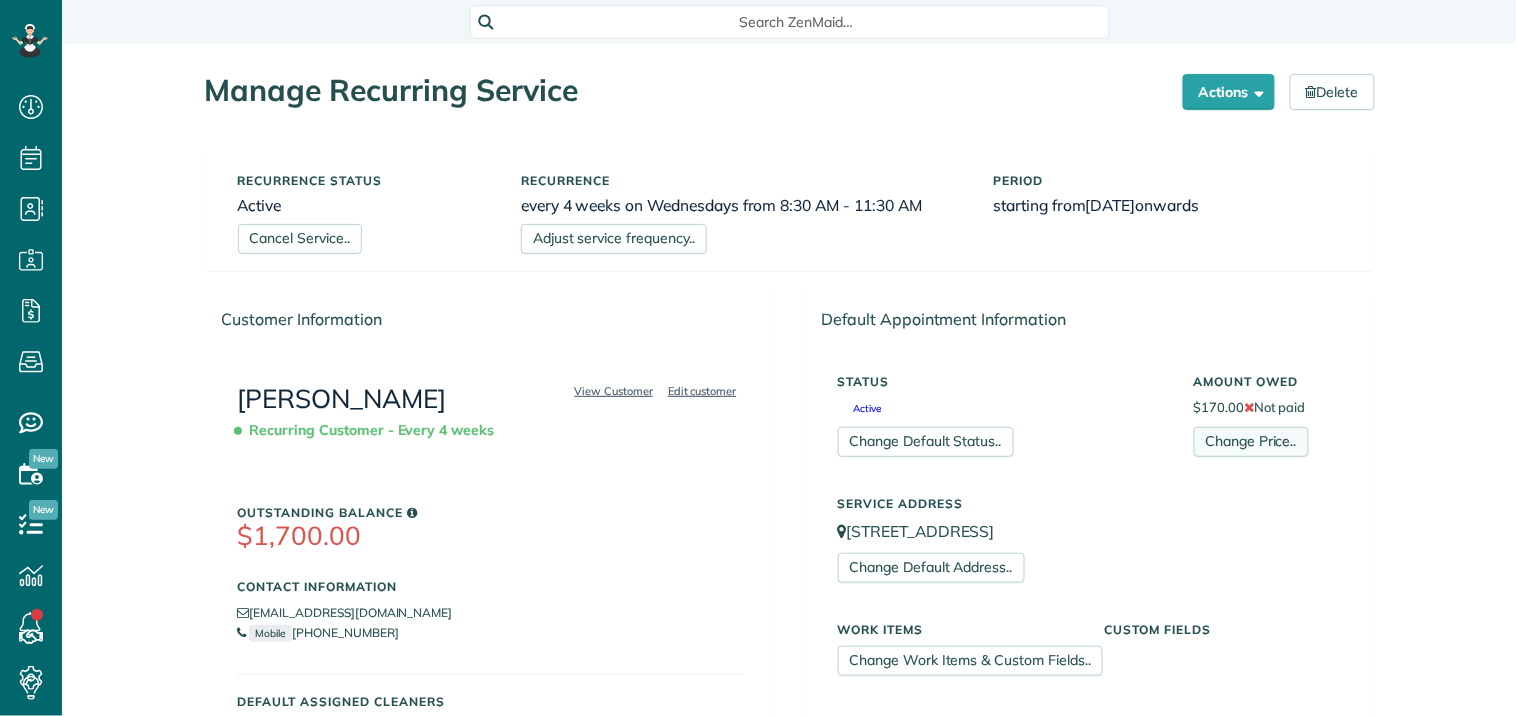 click on "Change Price.." at bounding box center [1251, 442] 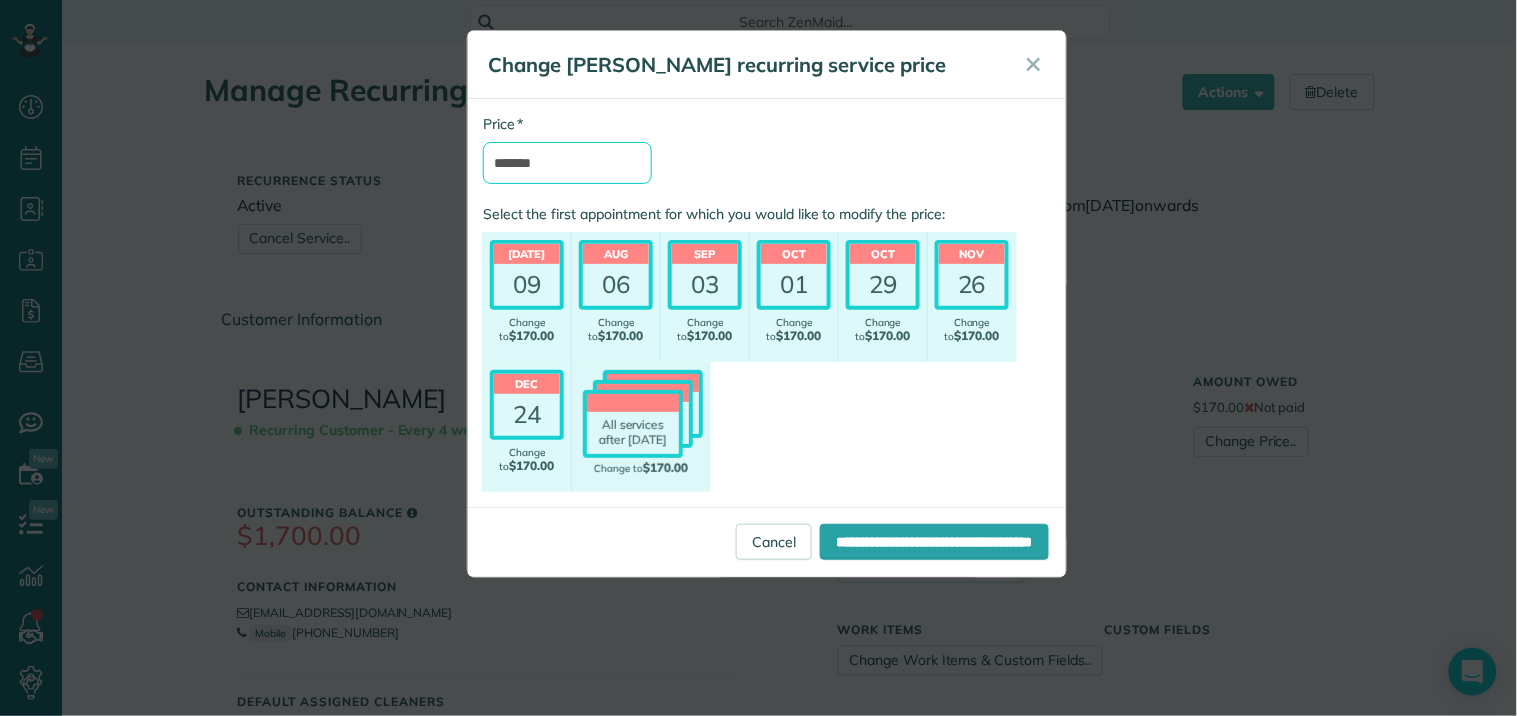 click on "*******" at bounding box center [567, 163] 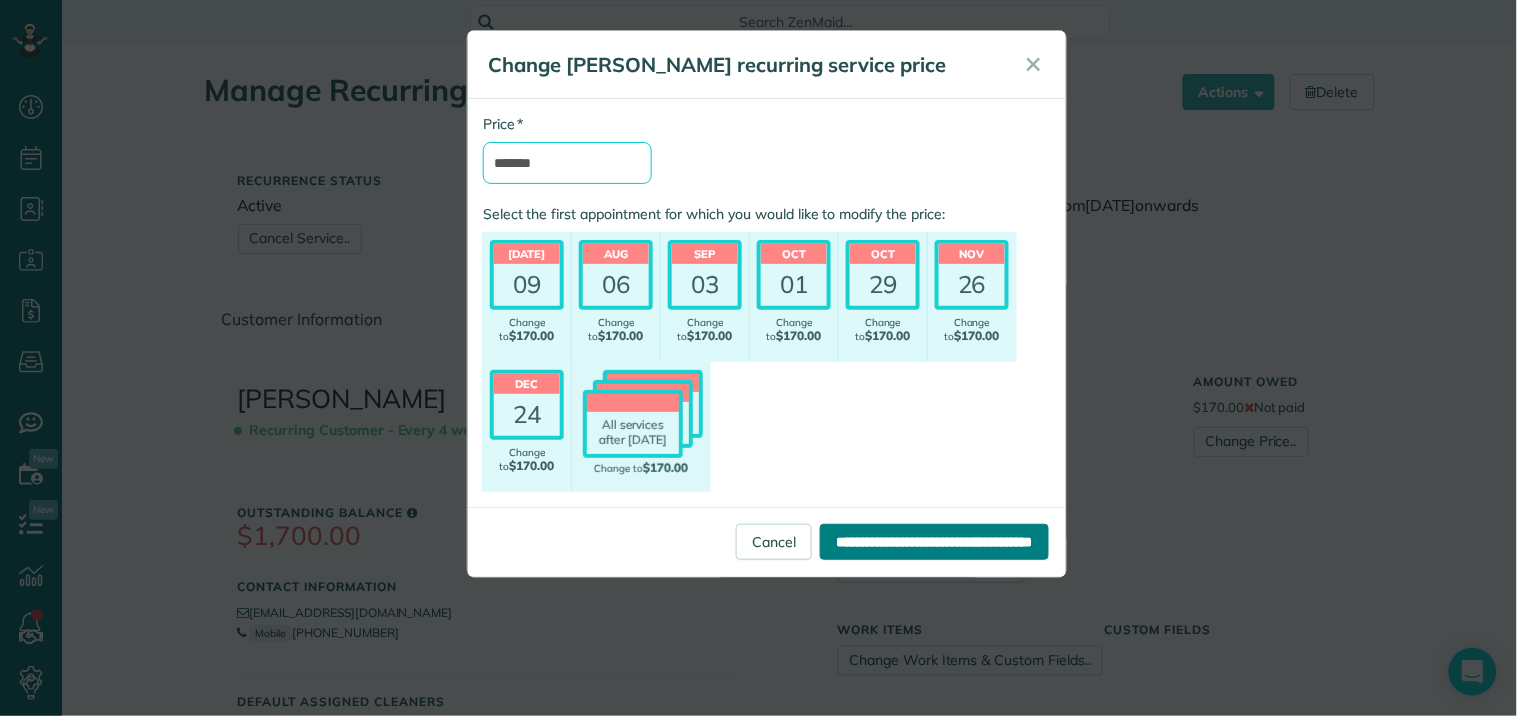 type on "*******" 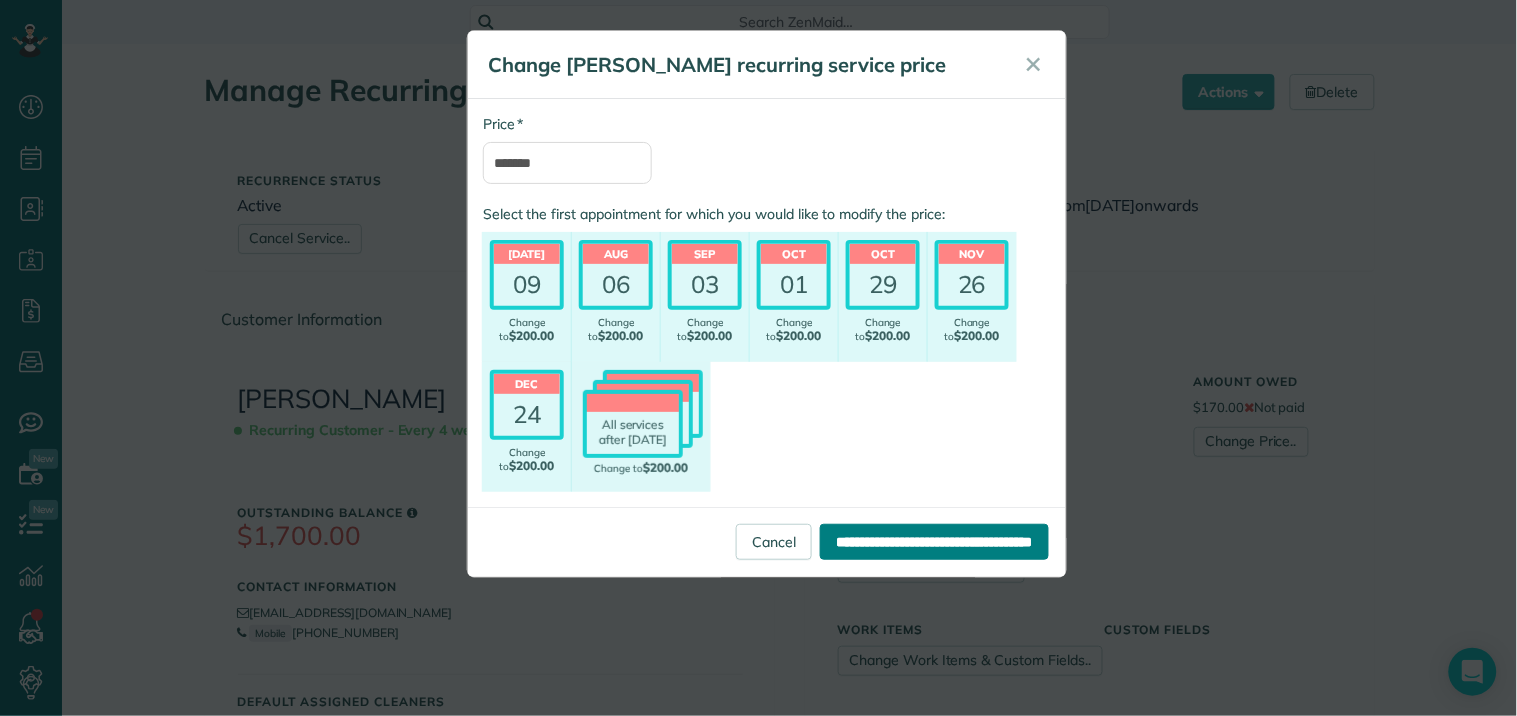 click on "**********" at bounding box center [934, 542] 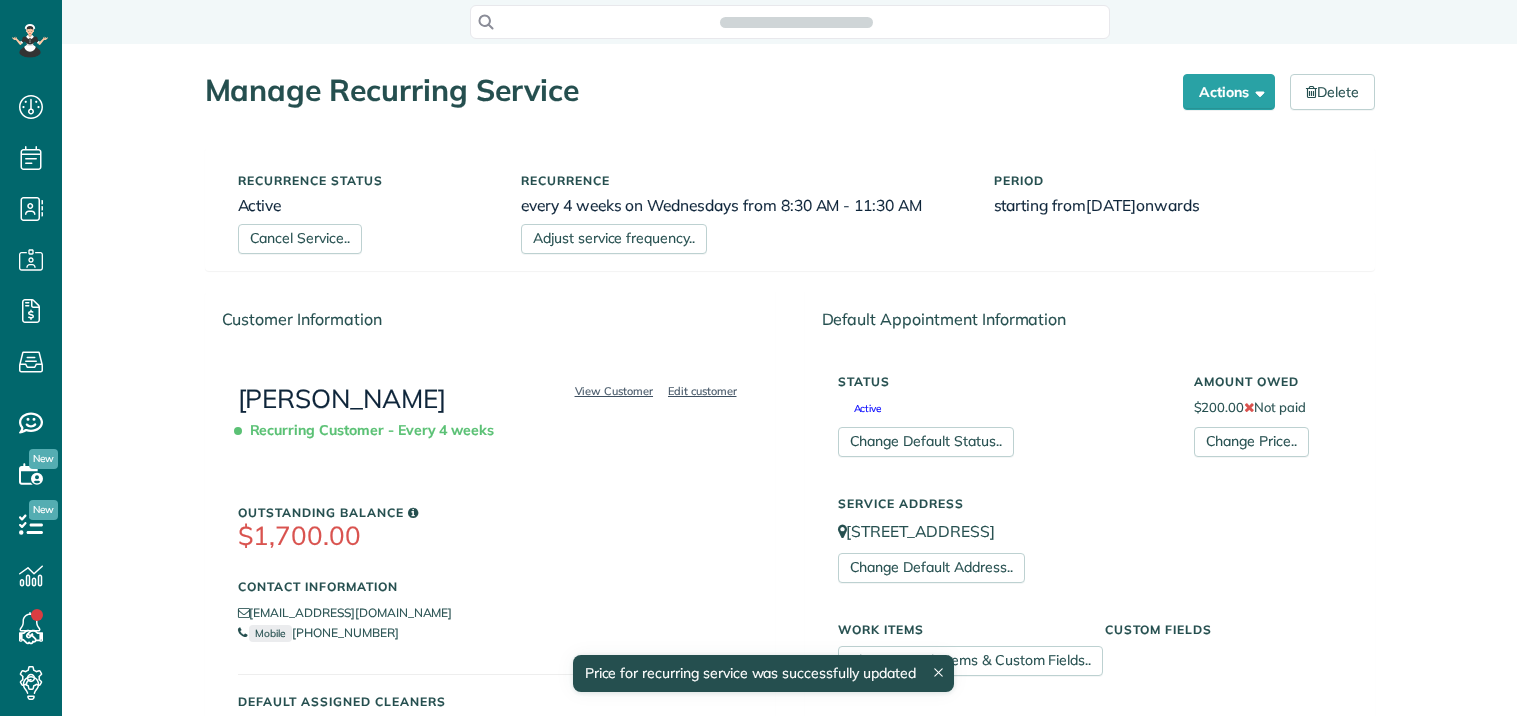 scroll, scrollTop: 0, scrollLeft: 0, axis: both 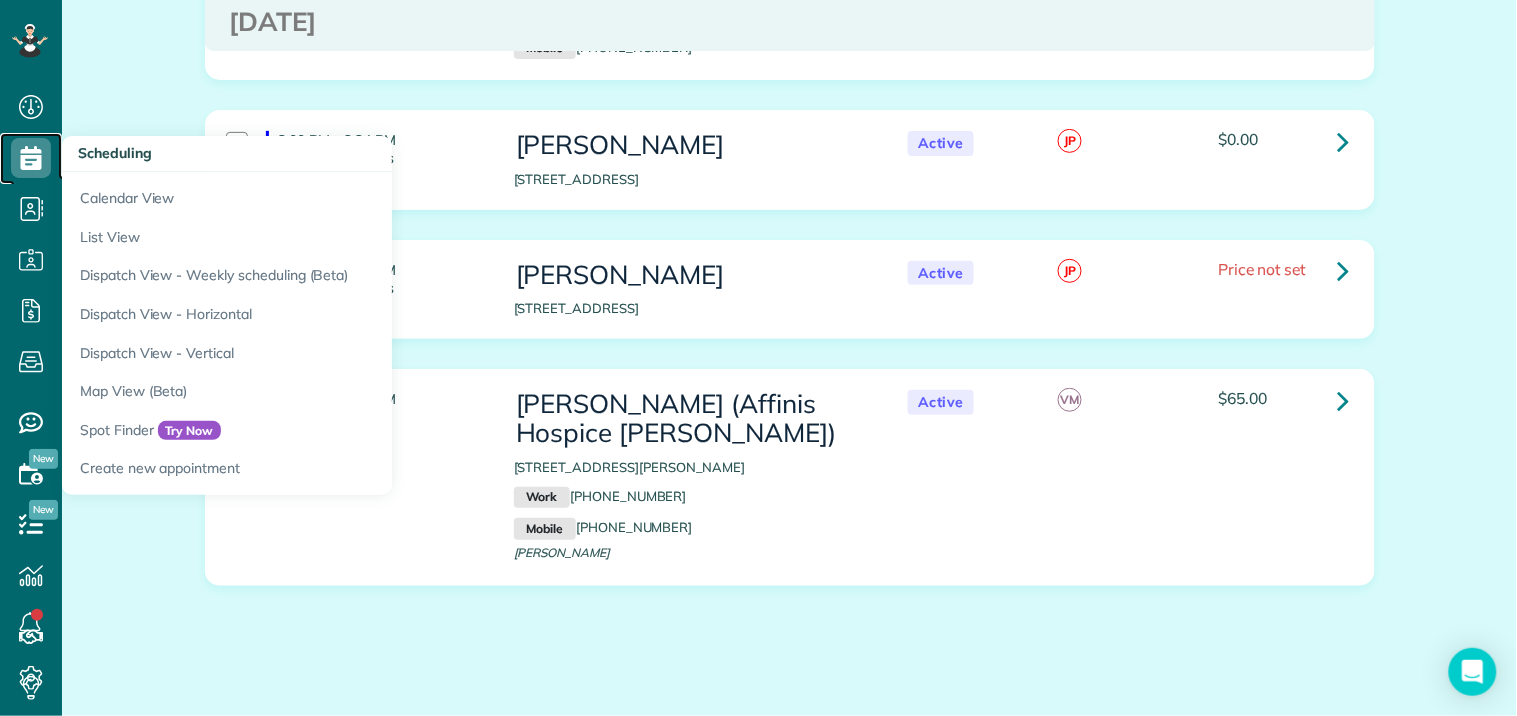 click 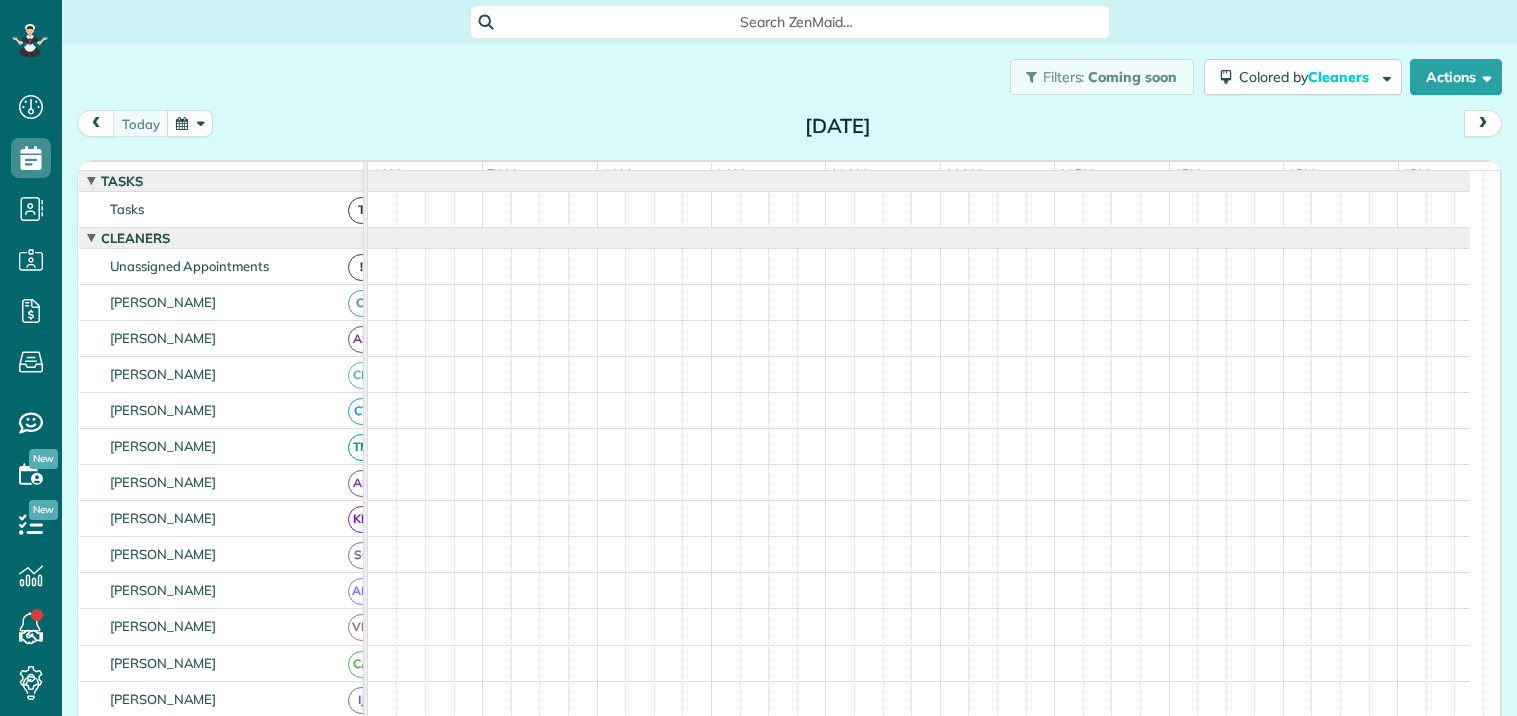 scroll, scrollTop: 0, scrollLeft: 0, axis: both 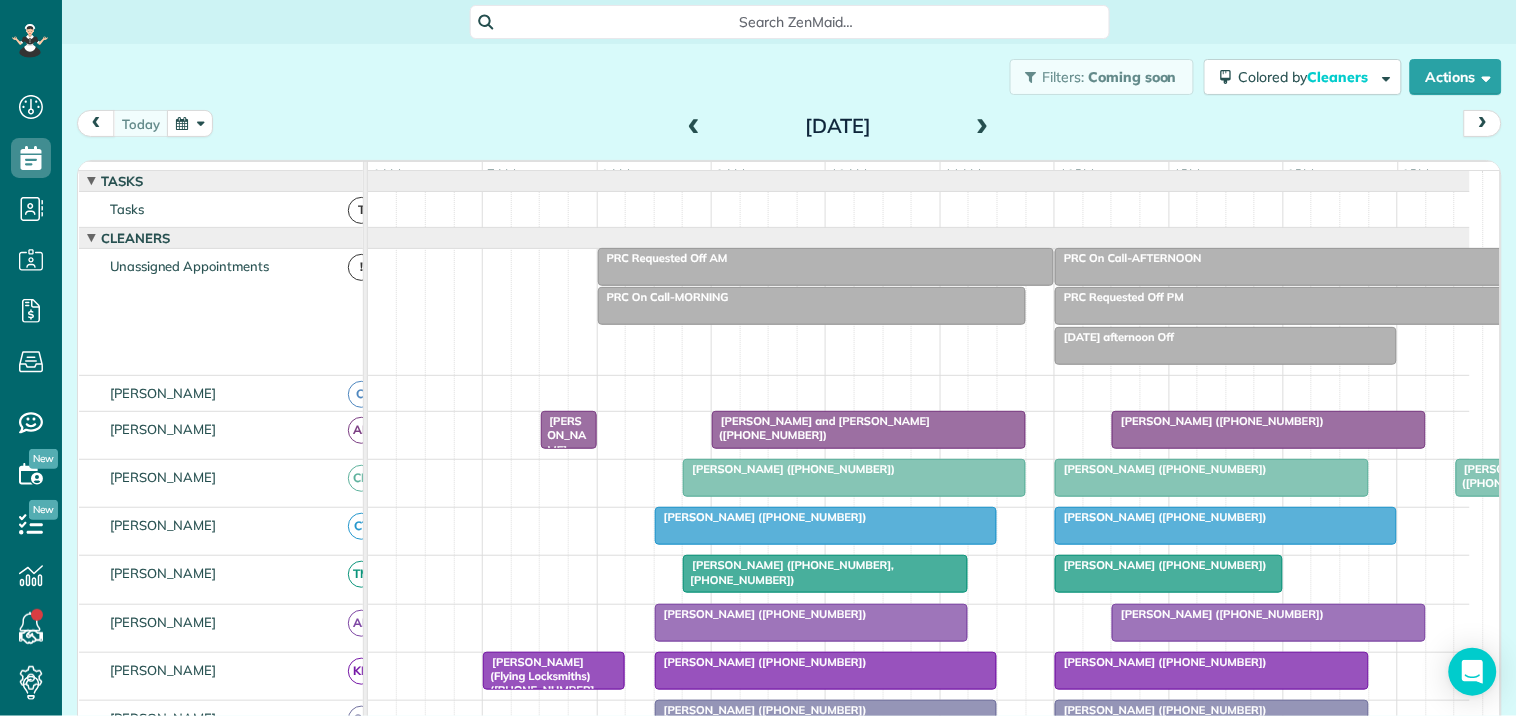 click at bounding box center [190, 123] 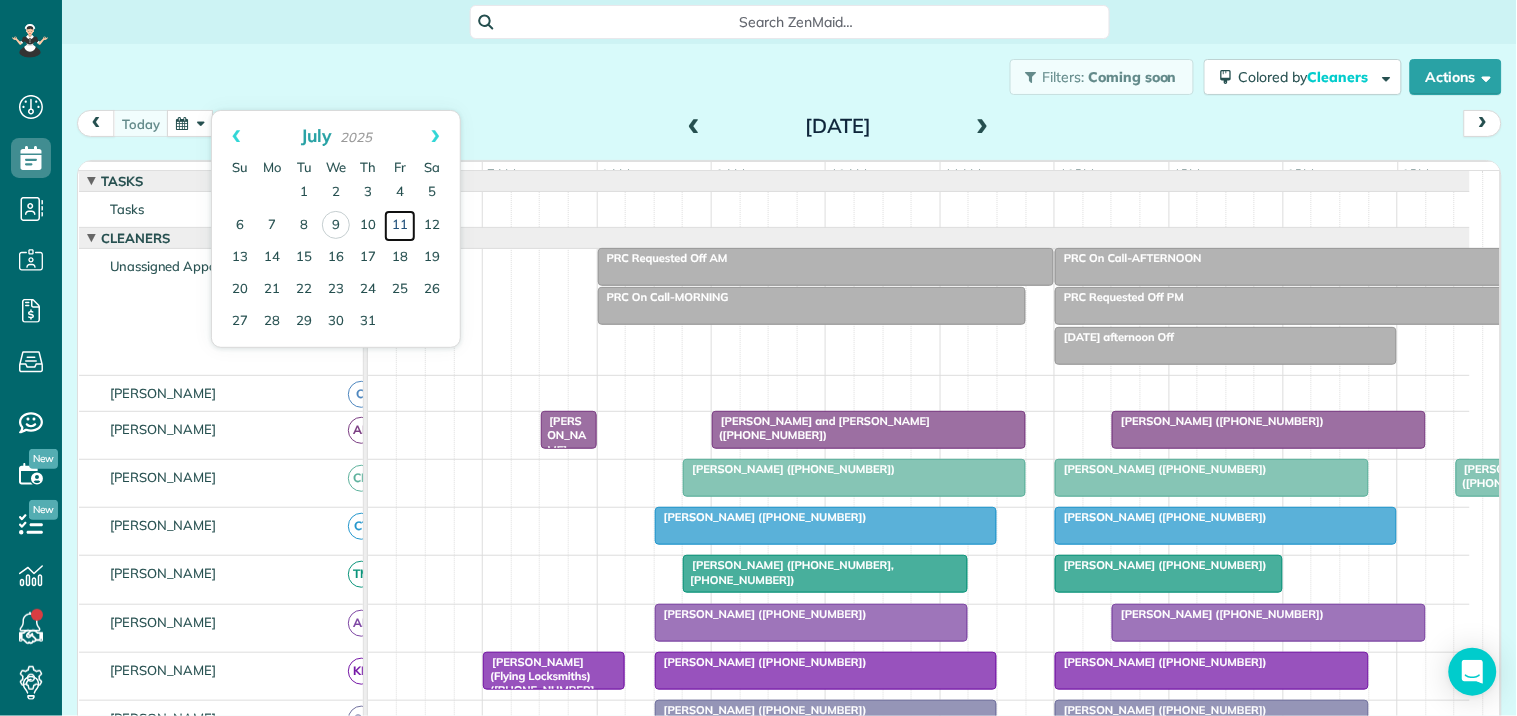 drag, startPoint x: 395, startPoint y: 218, endPoint x: 556, endPoint y: 205, distance: 161.52399 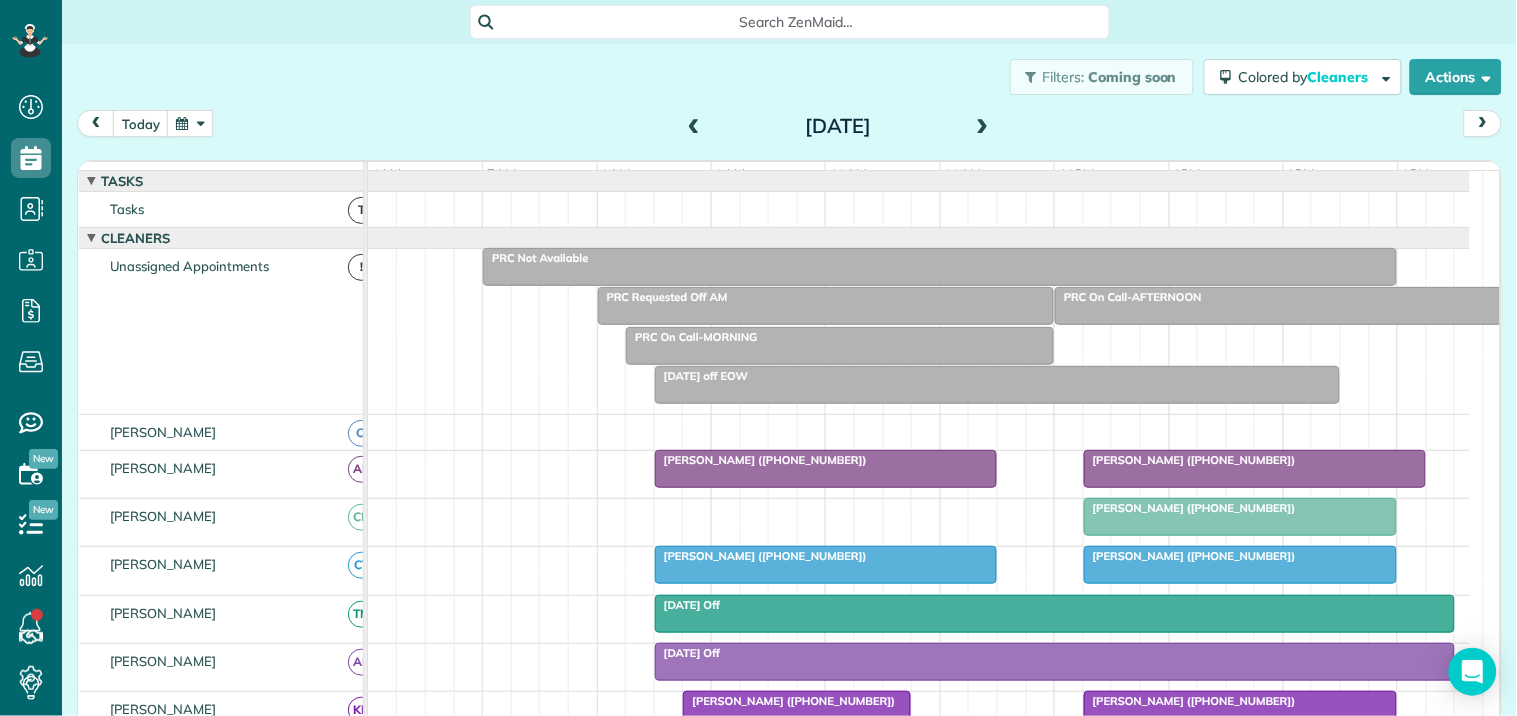 click at bounding box center (1255, 469) 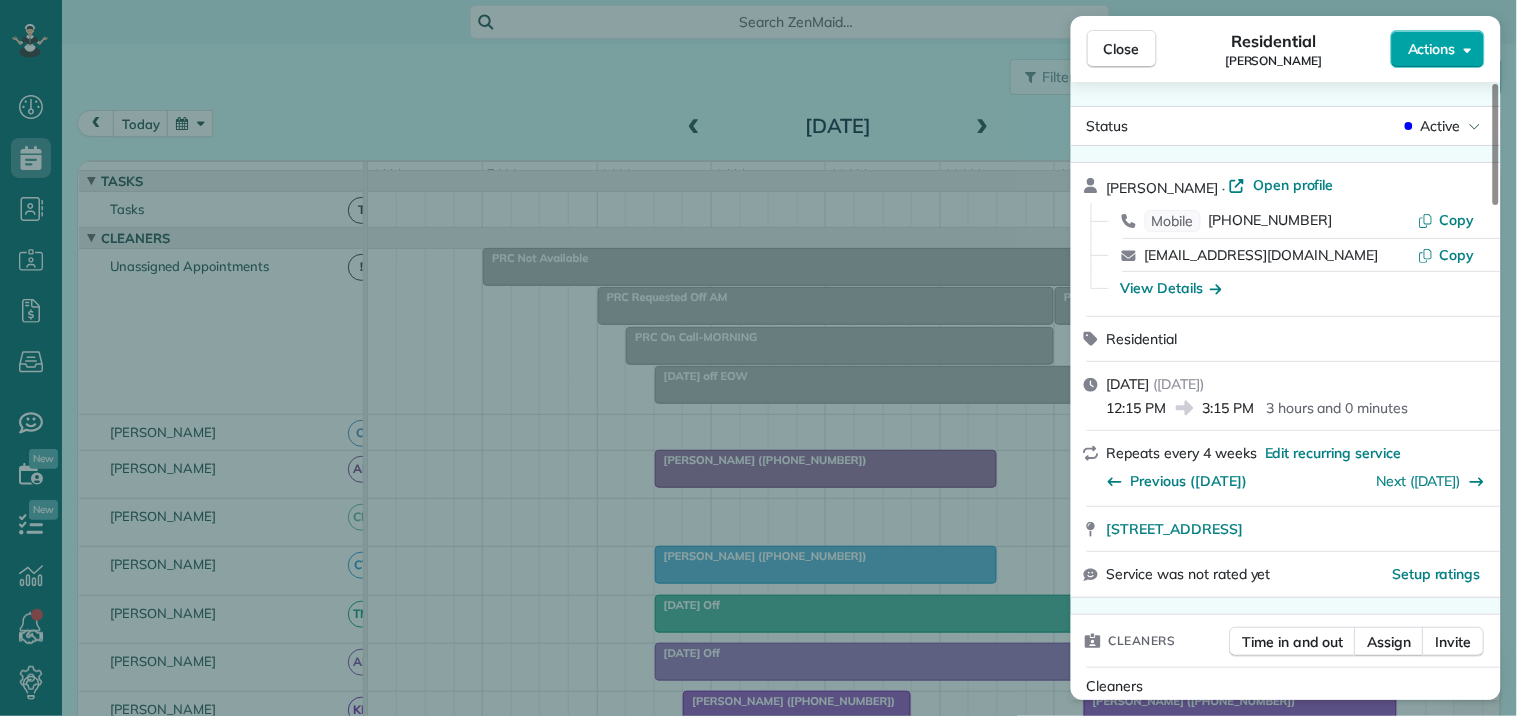 click on "Actions" at bounding box center [1432, 49] 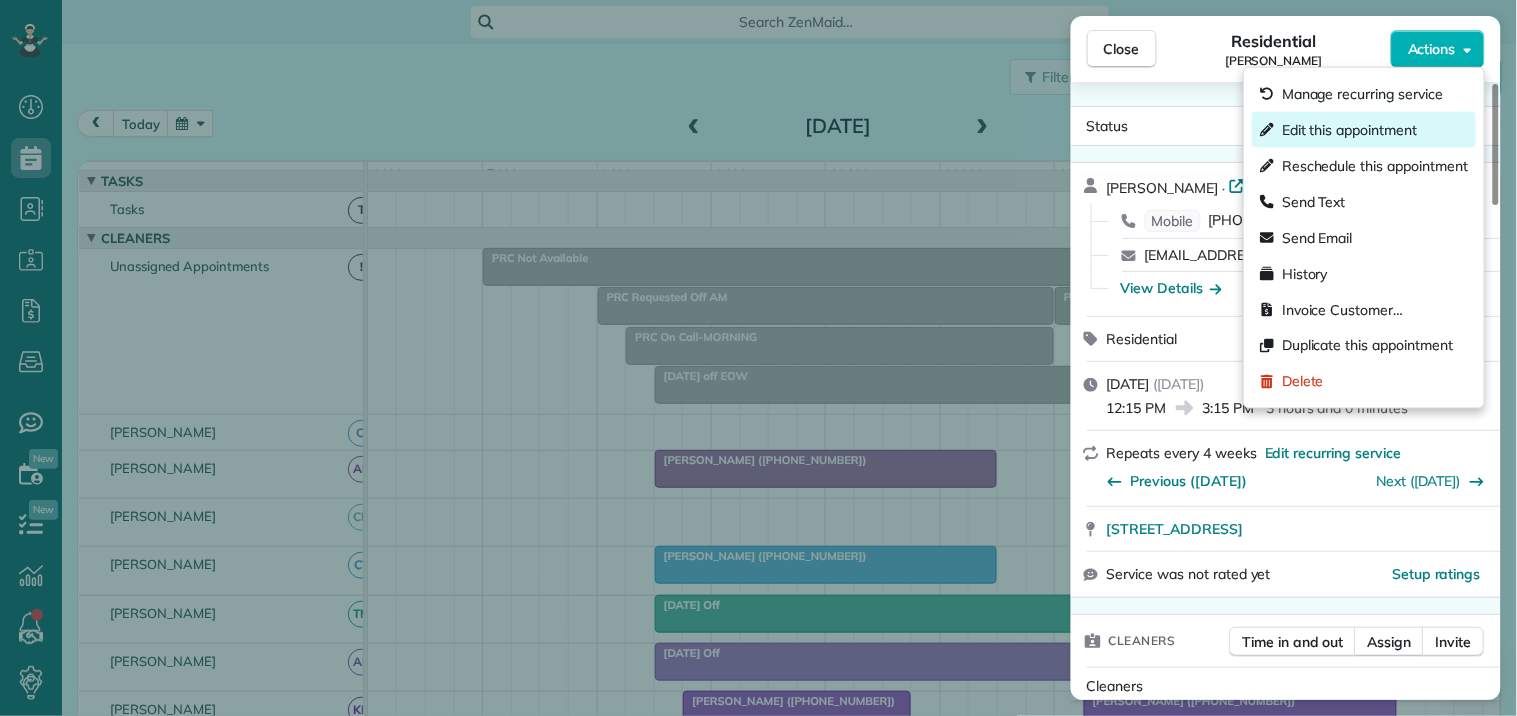 click on "Edit this appointment" at bounding box center (1349, 130) 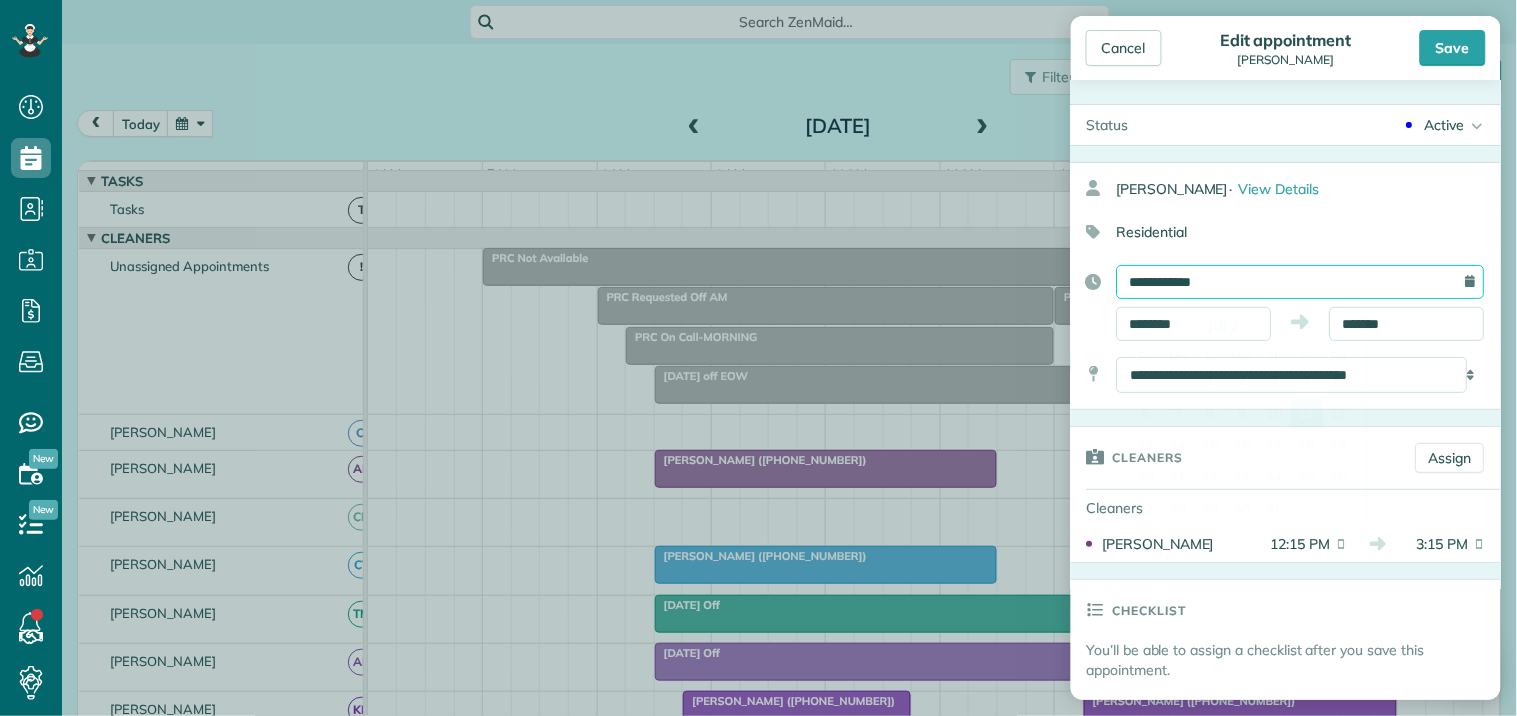 click on "**********" at bounding box center [1301, 282] 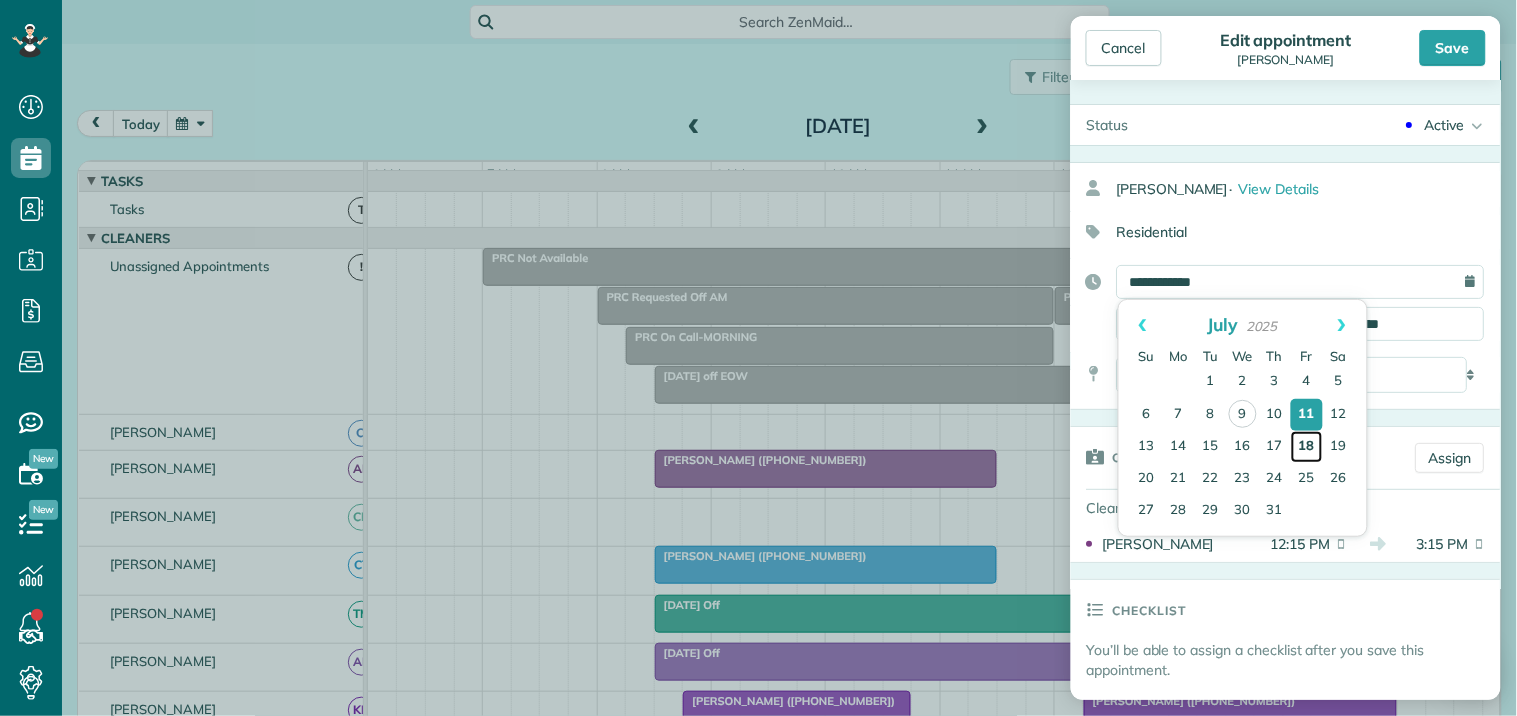 click on "18" at bounding box center [1307, 447] 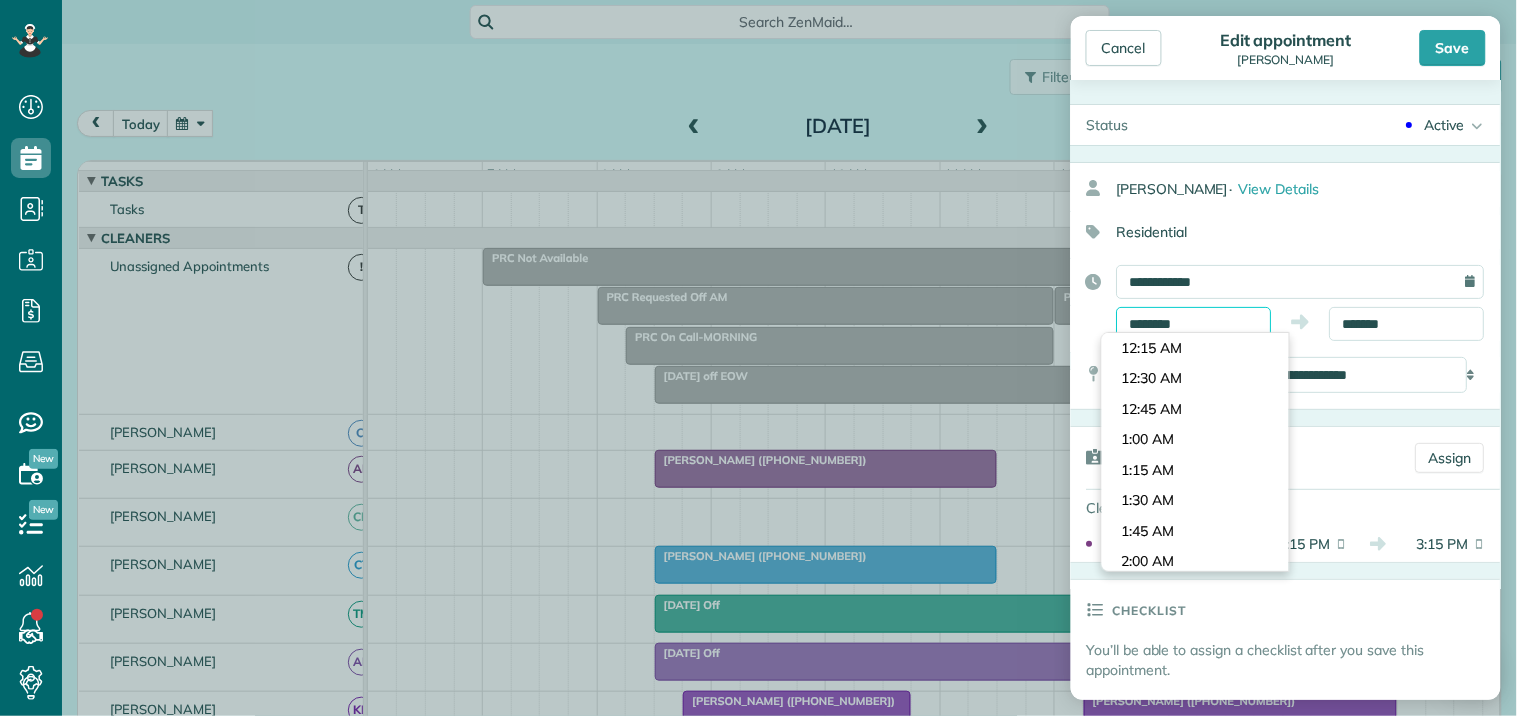 click on "********" at bounding box center (1194, 324) 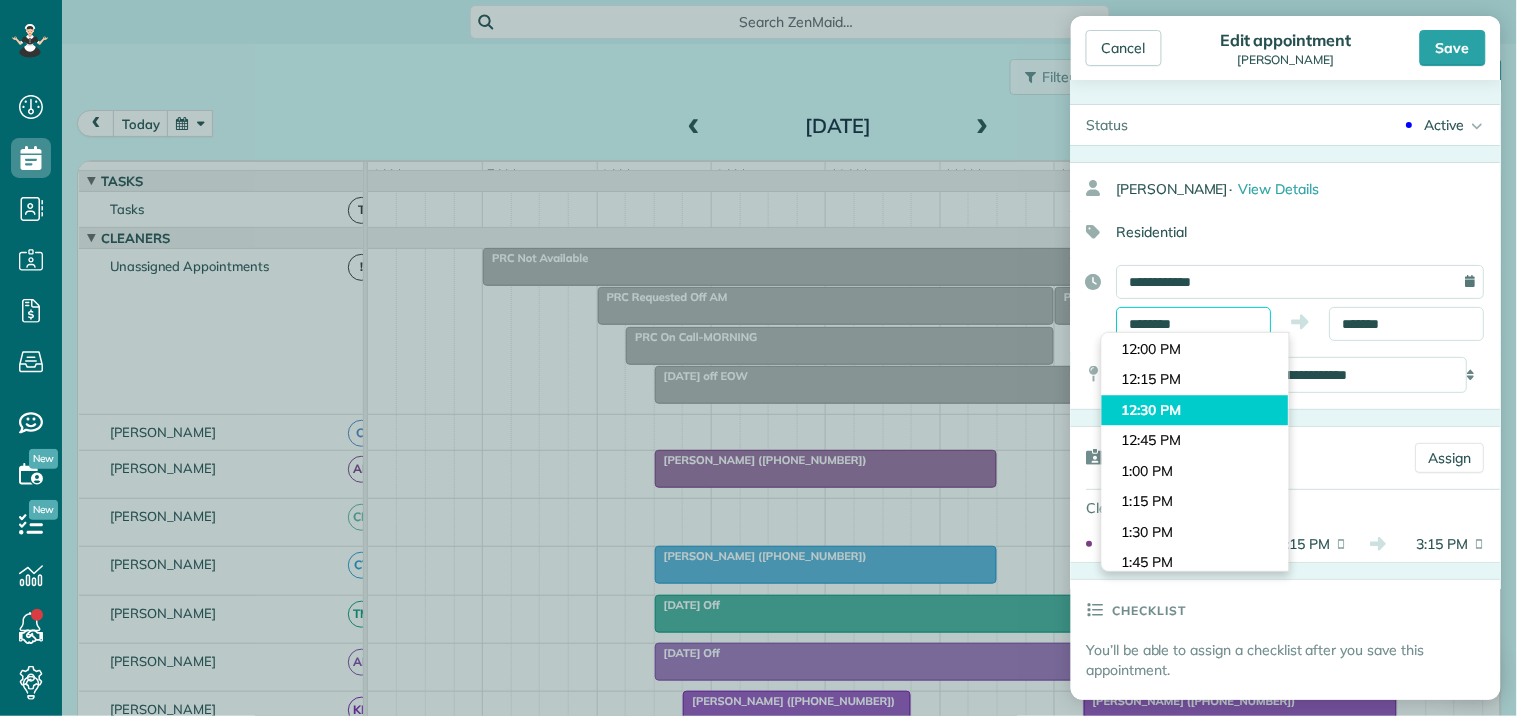 scroll, scrollTop: 990, scrollLeft: 0, axis: vertical 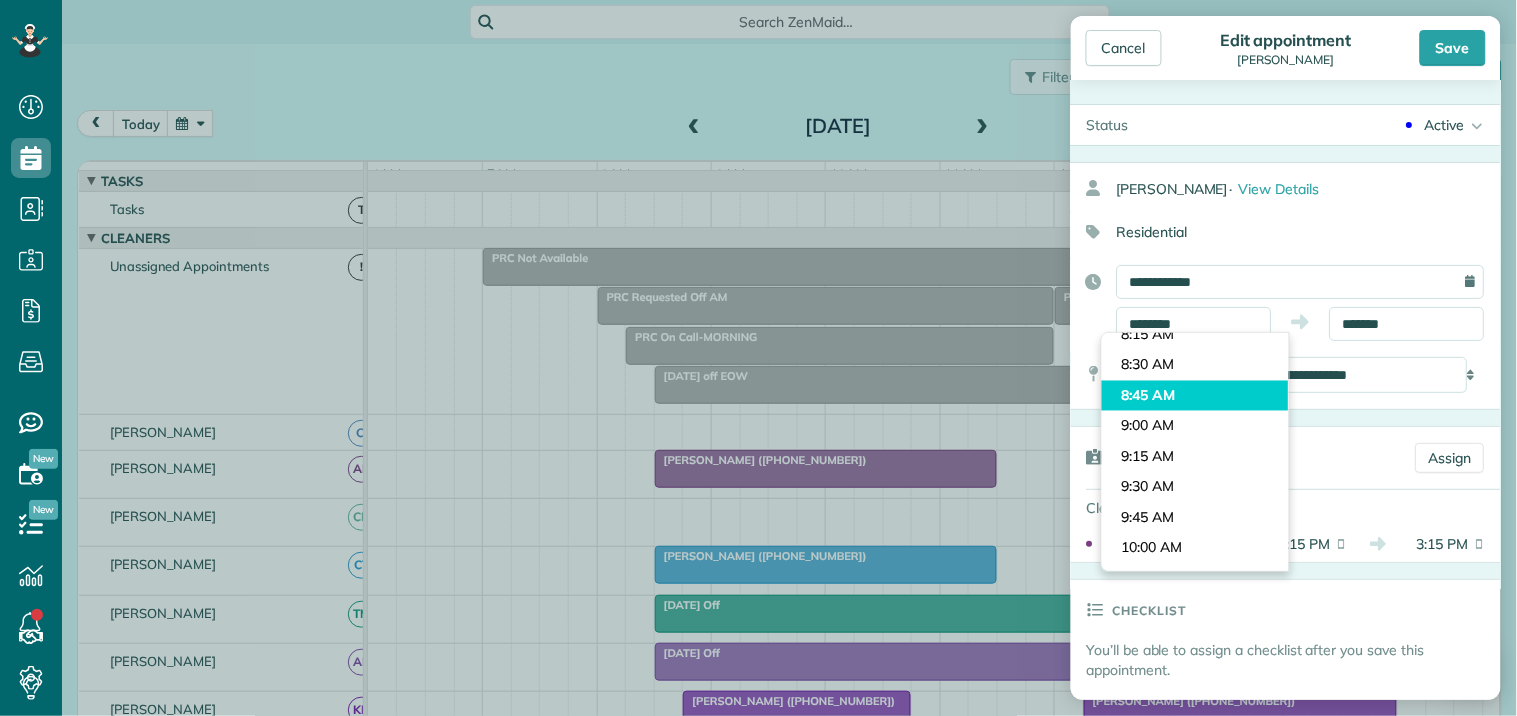 type on "*******" 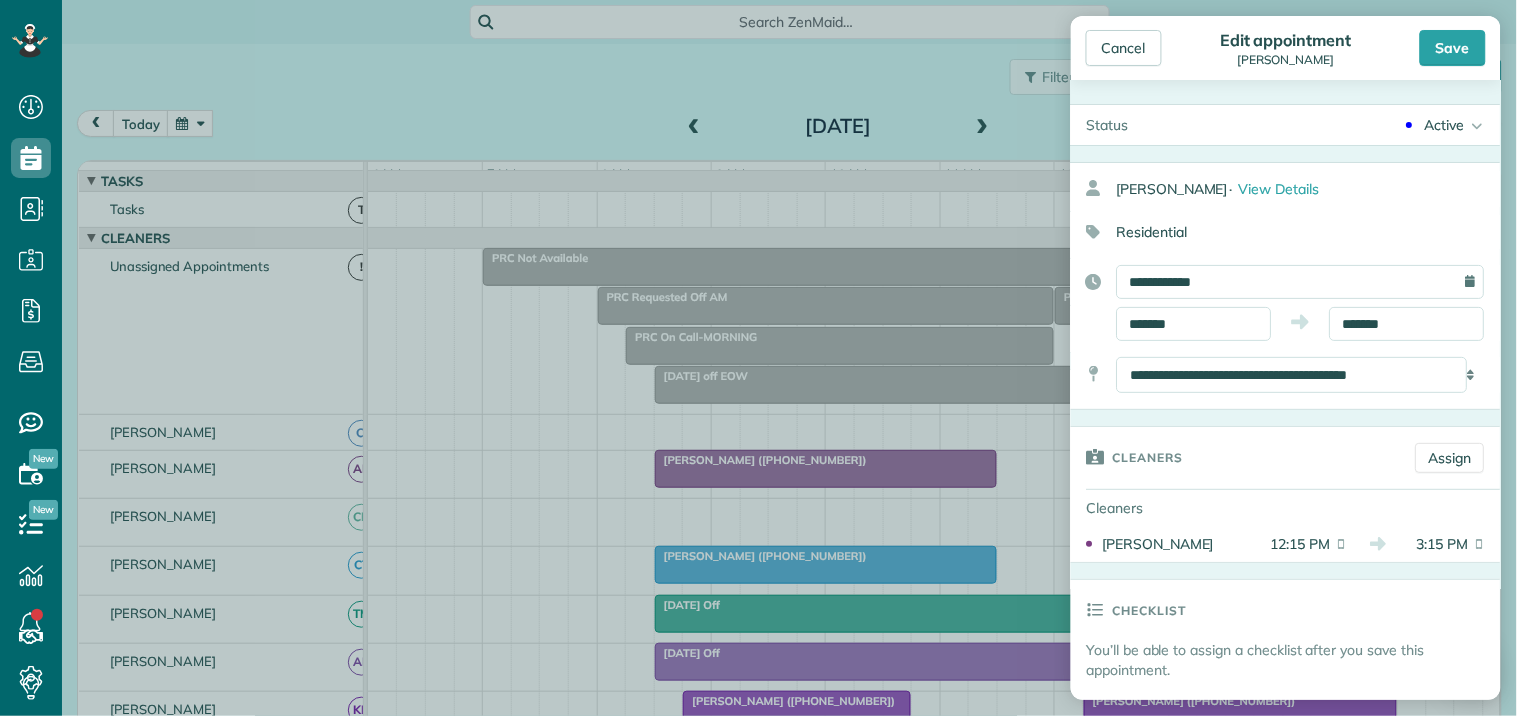click on "Dashboard
Scheduling
Calendar View
List View
Dispatch View - Weekly scheduling (Beta)" at bounding box center (758, 358) 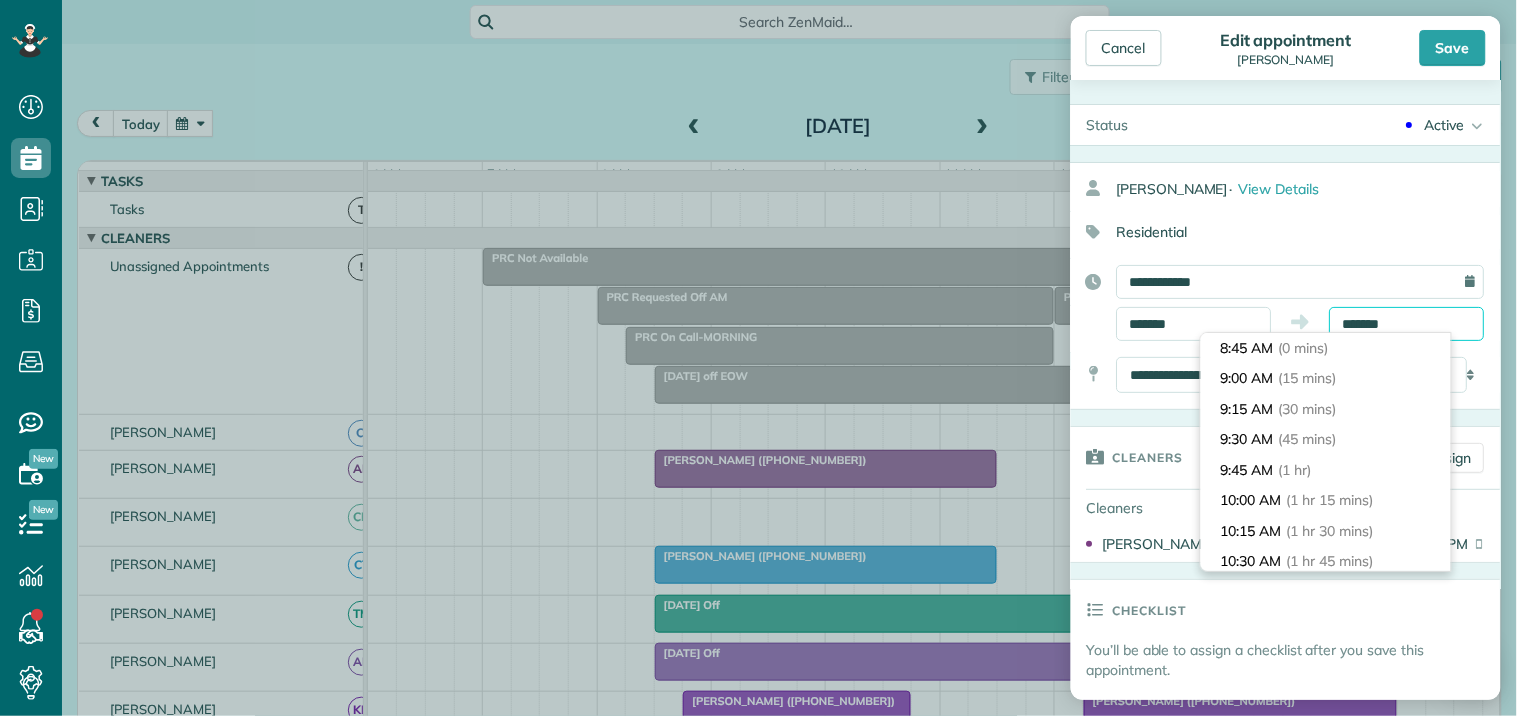 click on "*******" at bounding box center [1407, 324] 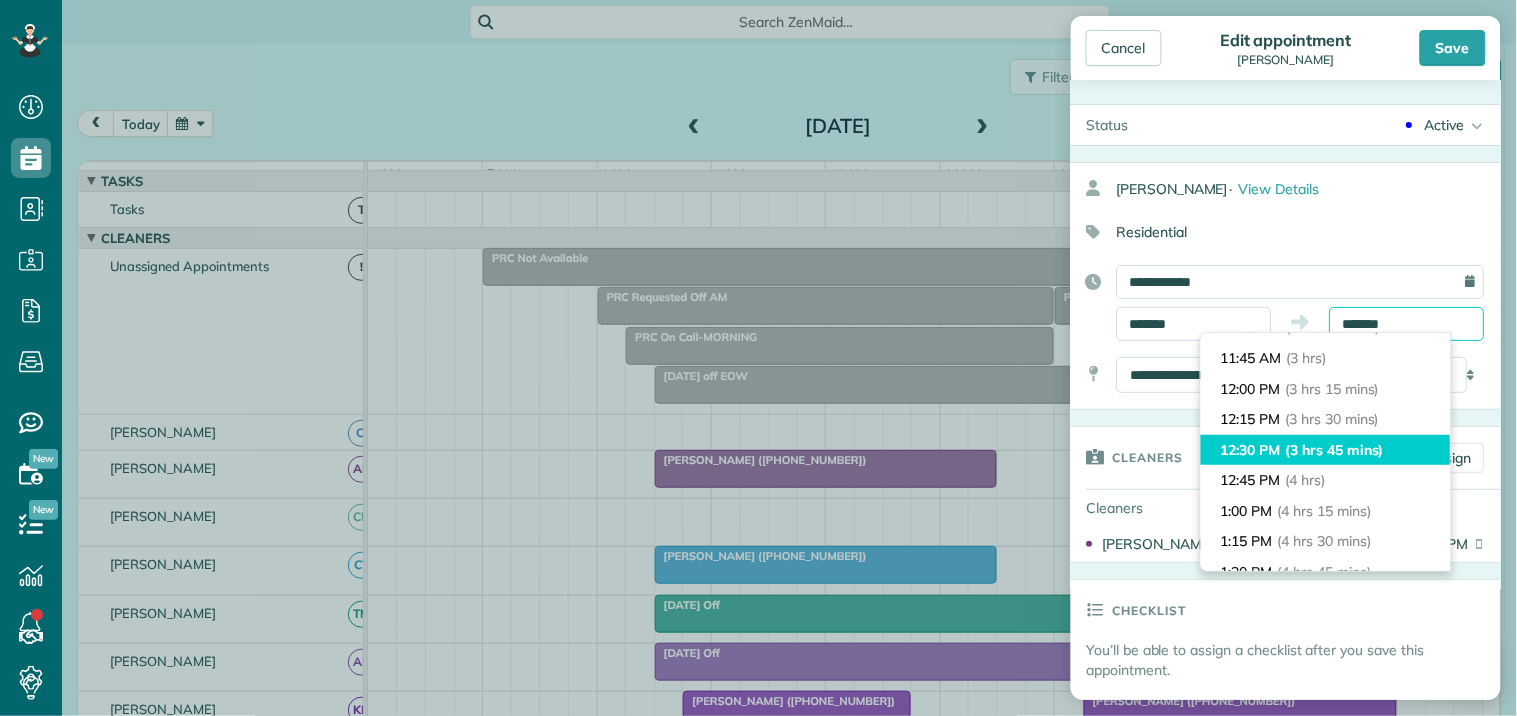scroll, scrollTop: 318, scrollLeft: 0, axis: vertical 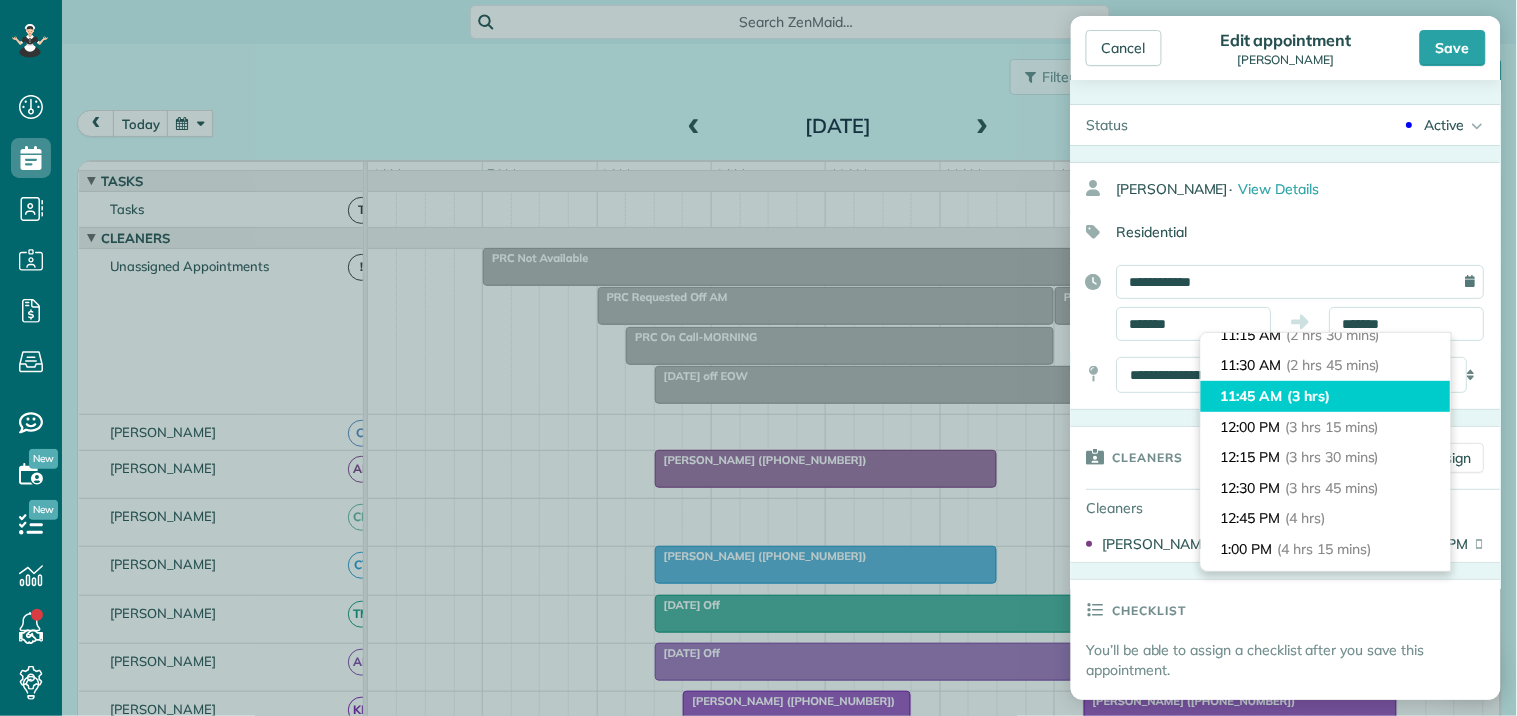 type on "********" 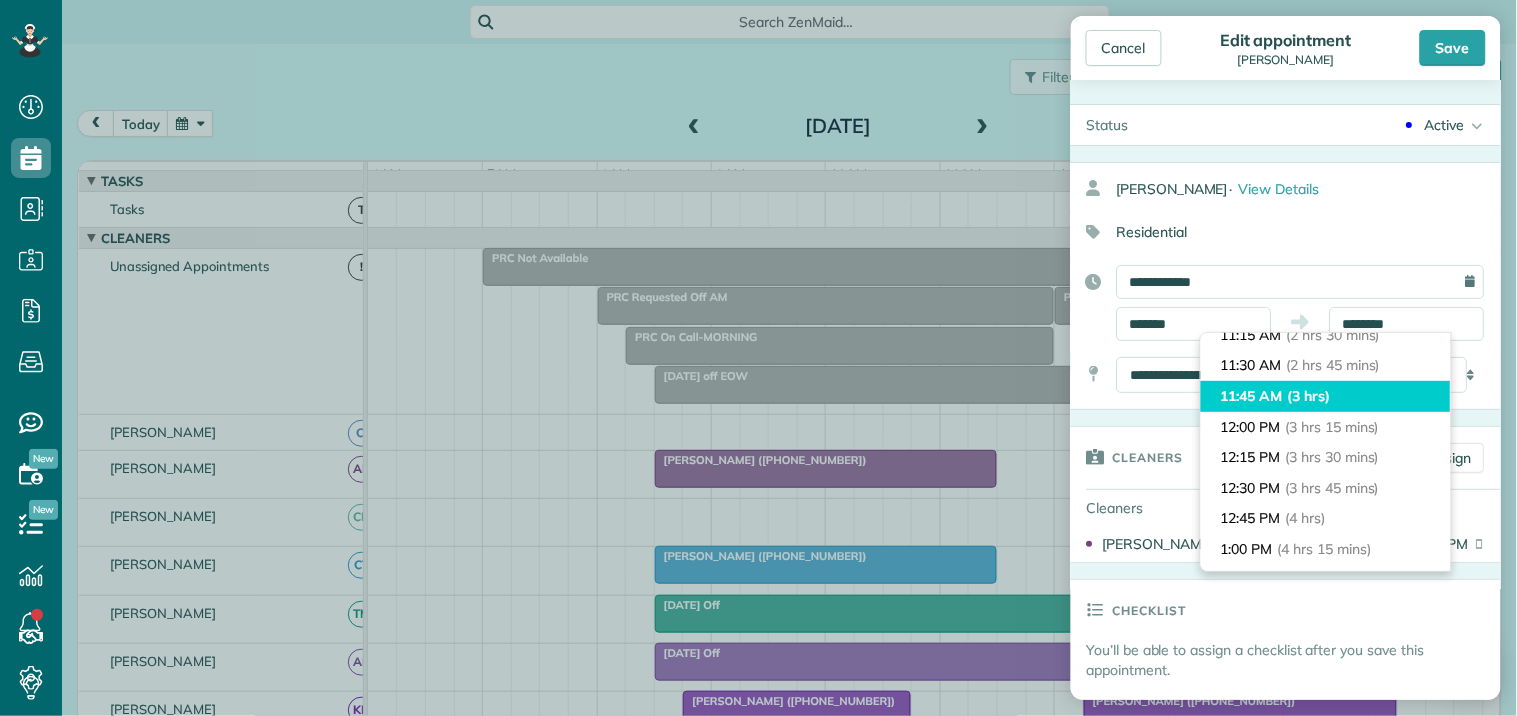 click on "11:45 AM  (3 hrs)" at bounding box center [1326, 396] 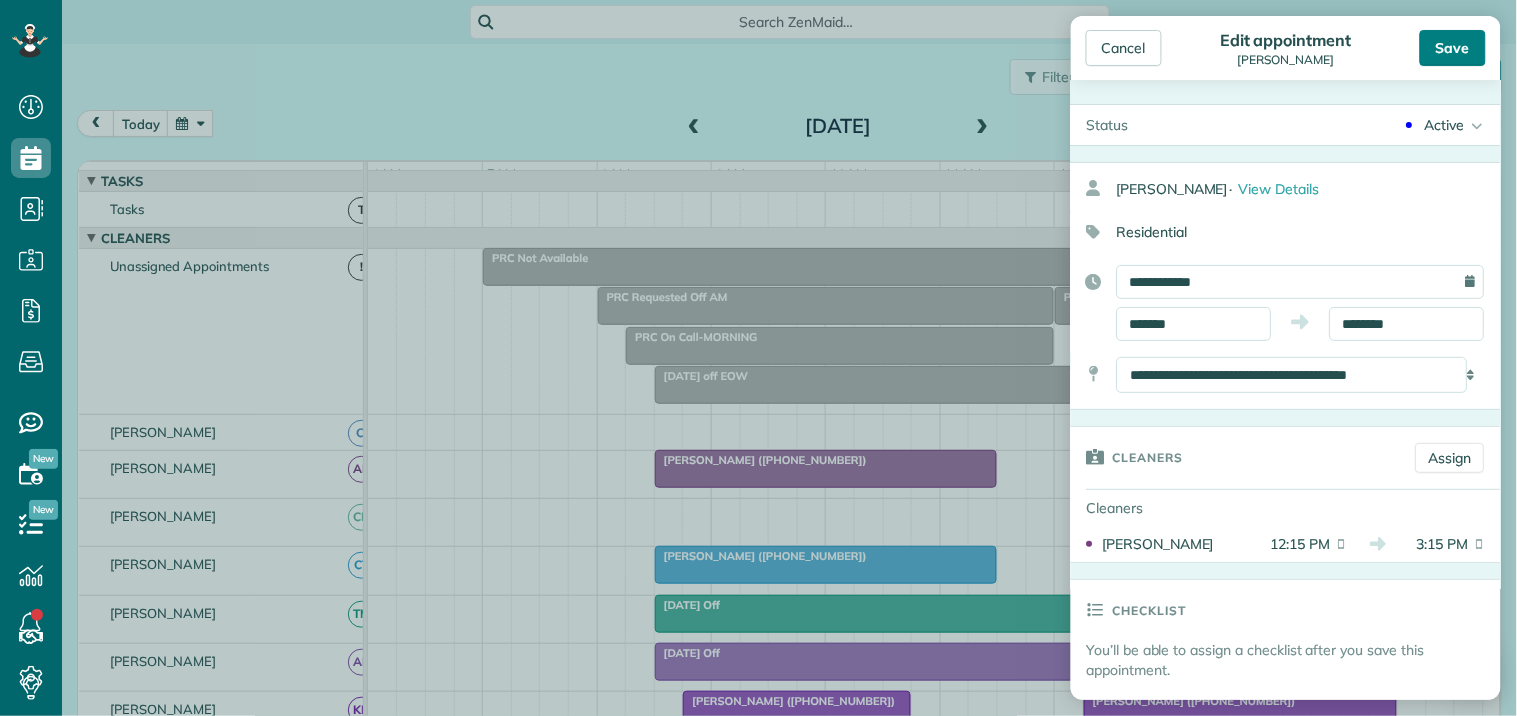 click on "Save" at bounding box center (1453, 48) 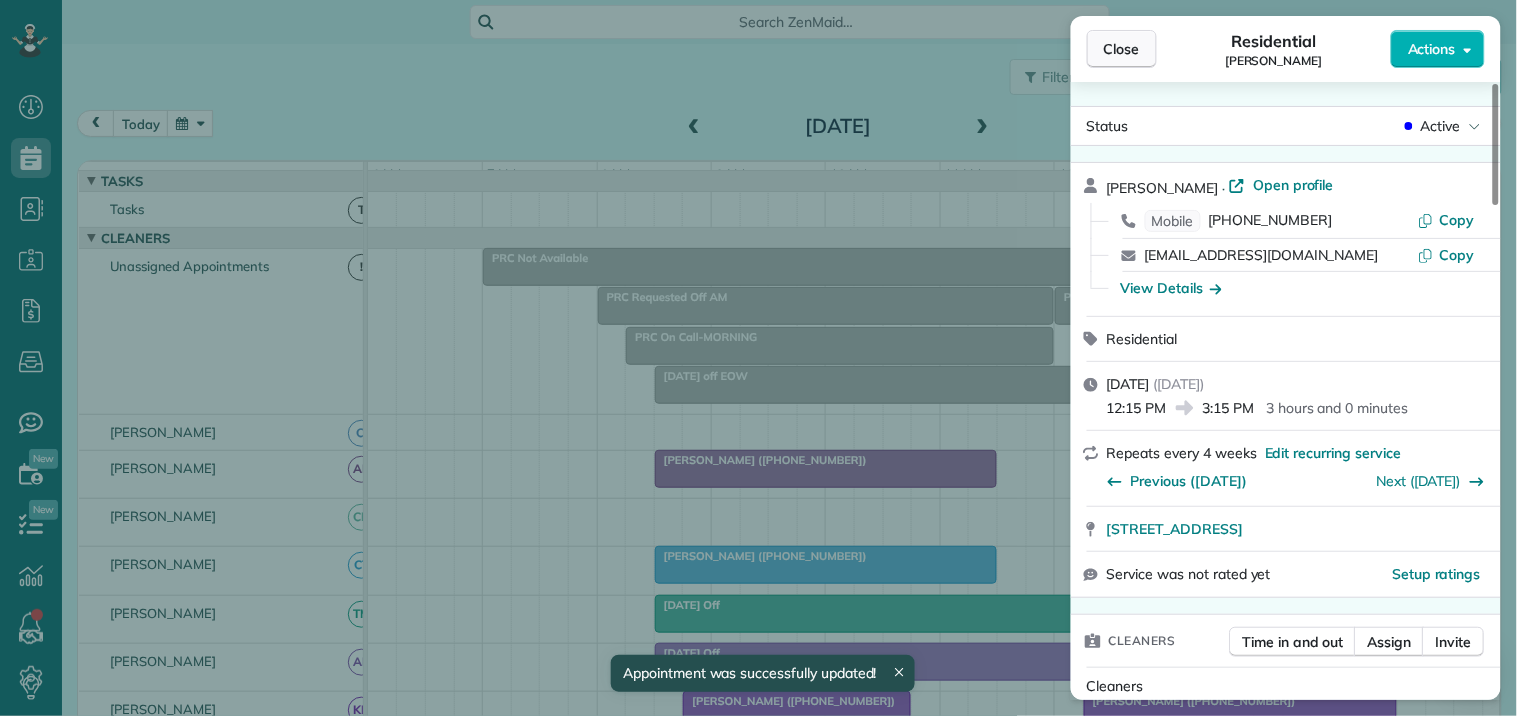 click on "Close" at bounding box center (1122, 49) 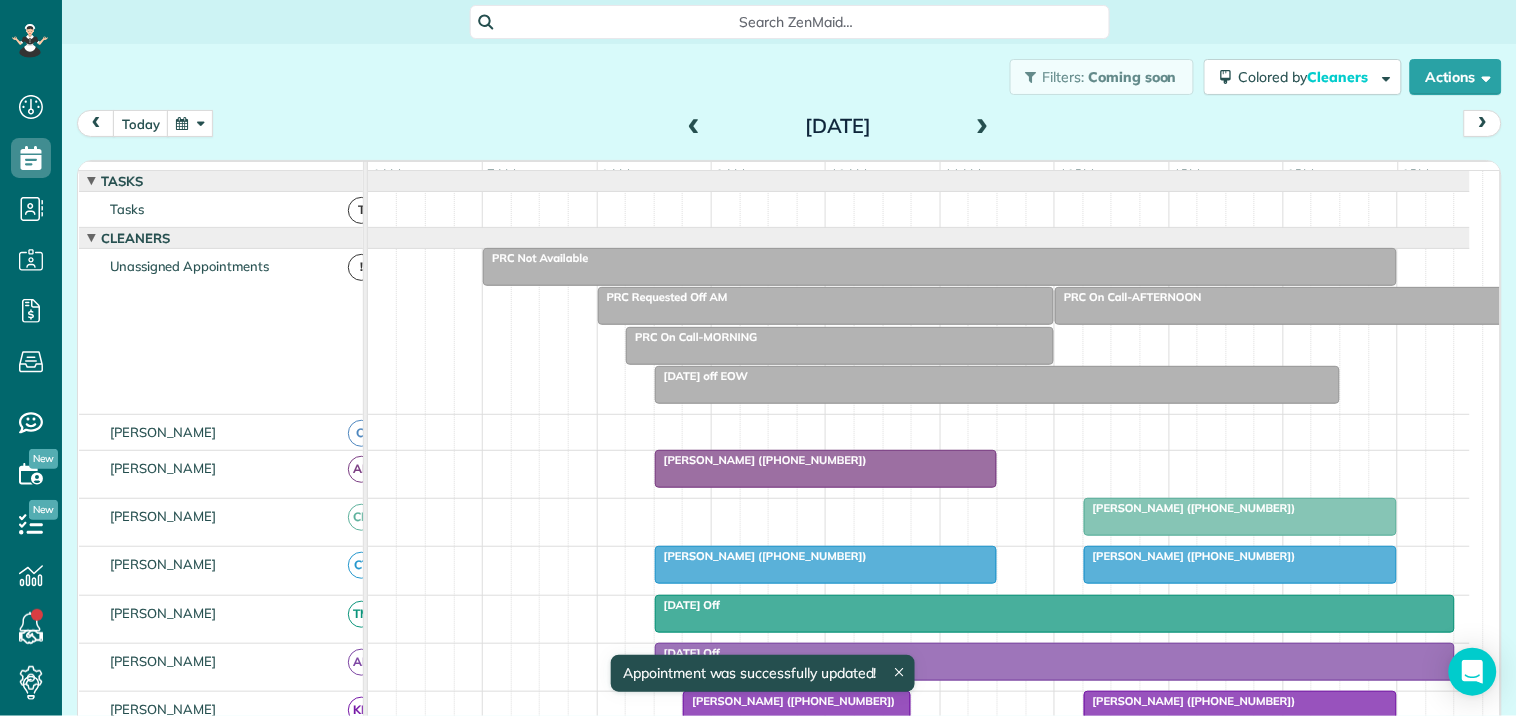 scroll, scrollTop: 117, scrollLeft: 0, axis: vertical 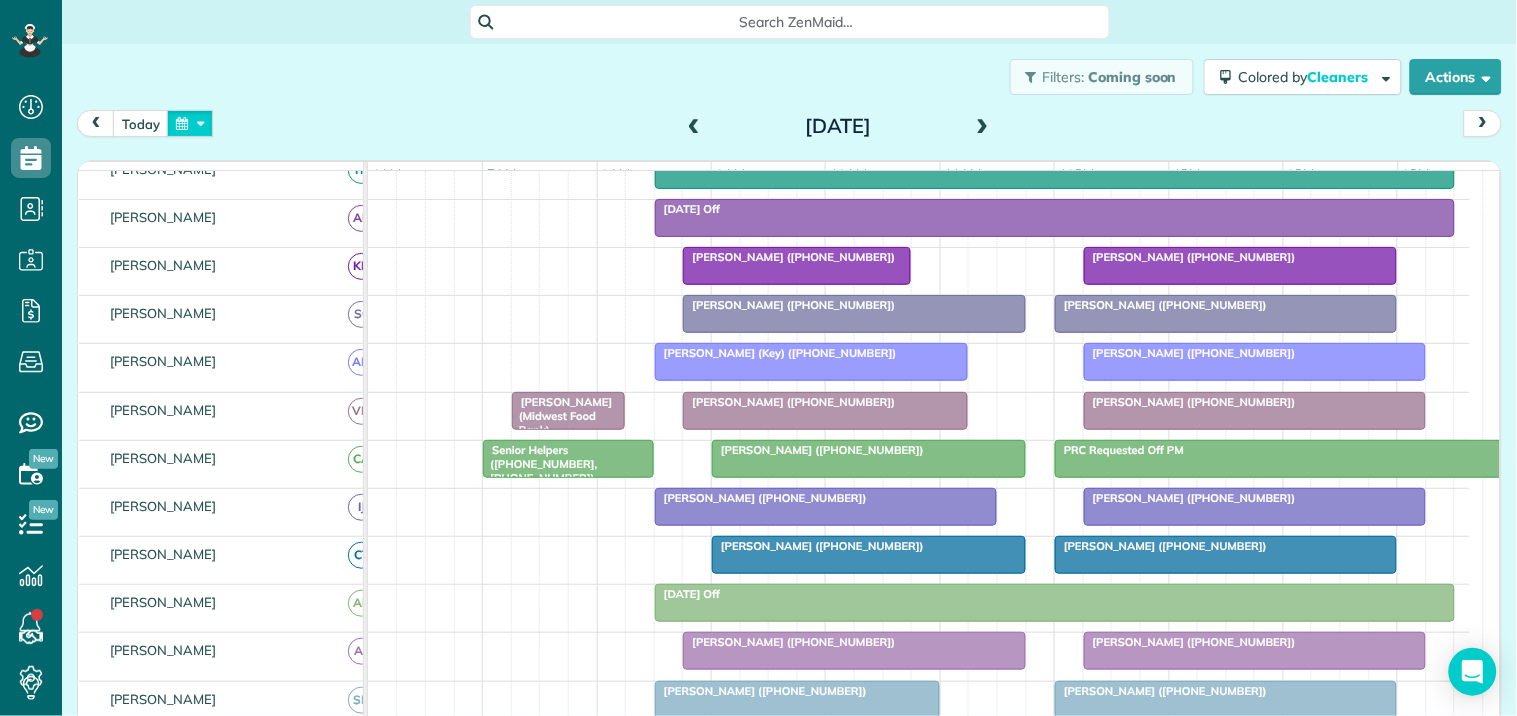 click at bounding box center [190, 123] 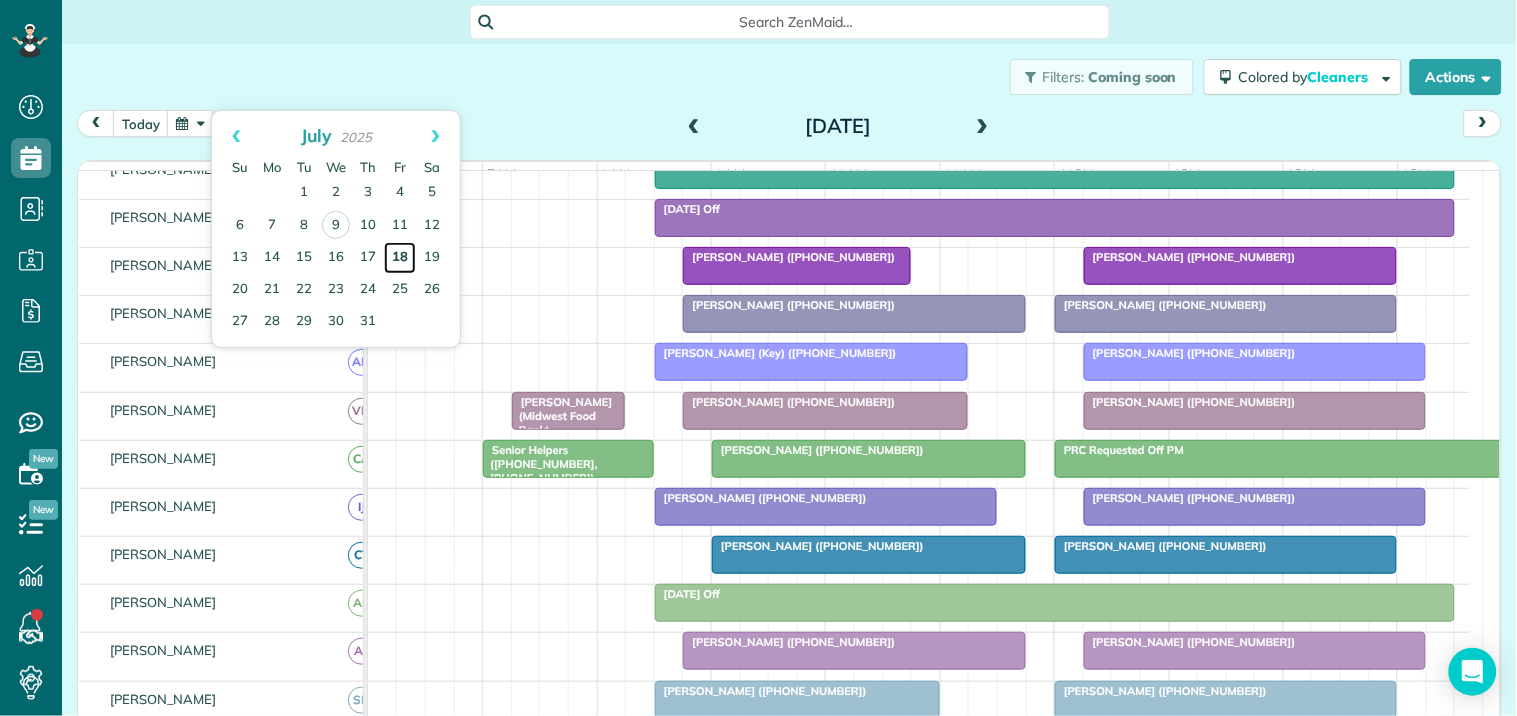 click on "18" at bounding box center [400, 258] 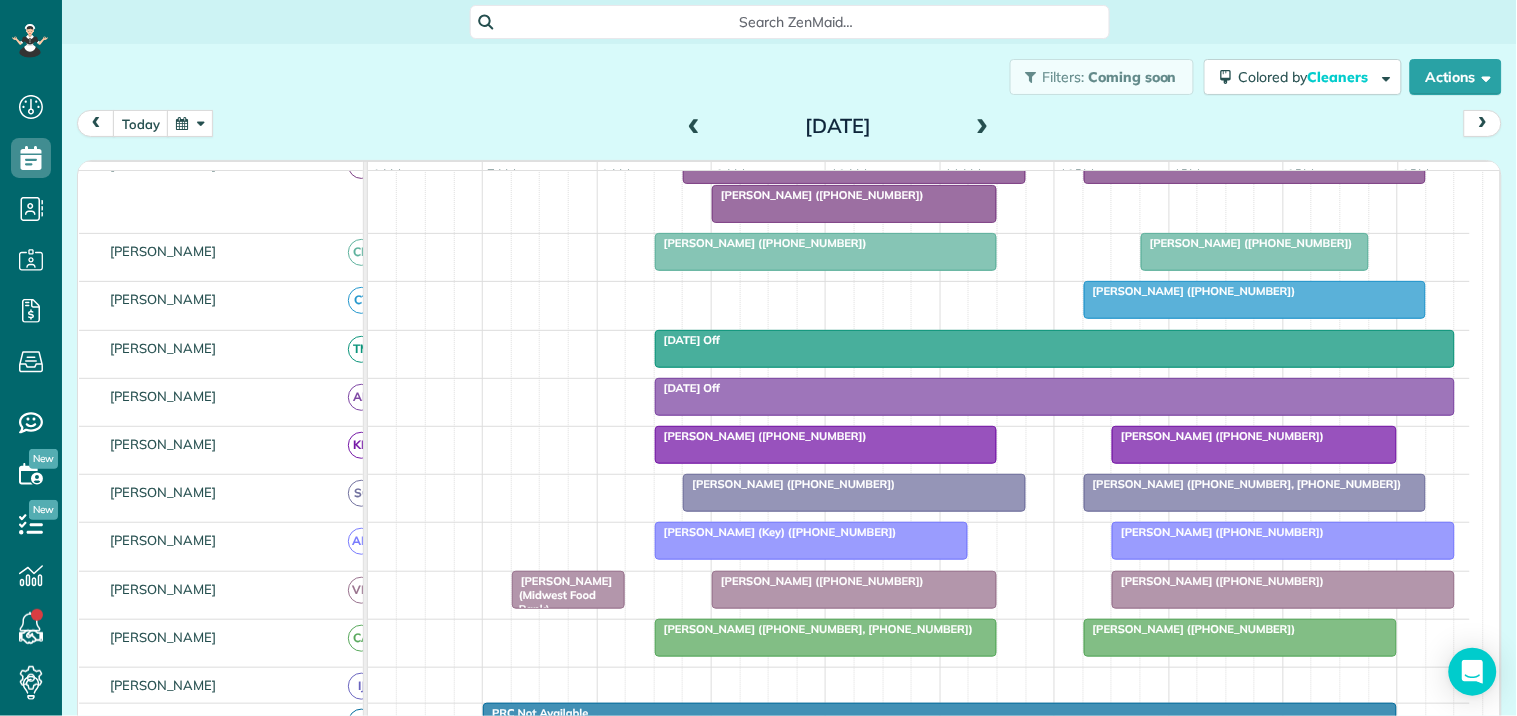 scroll, scrollTop: 443, scrollLeft: 0, axis: vertical 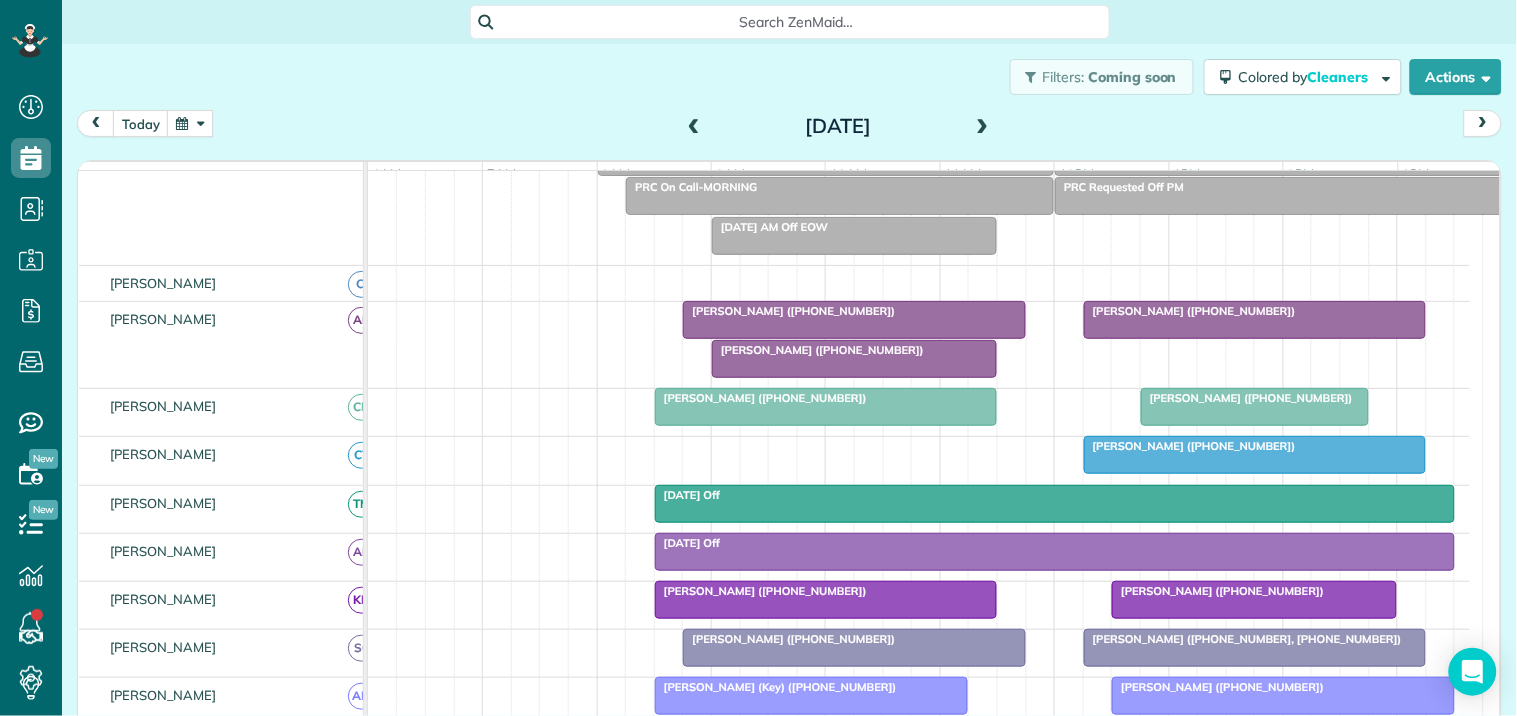 click at bounding box center [854, 359] 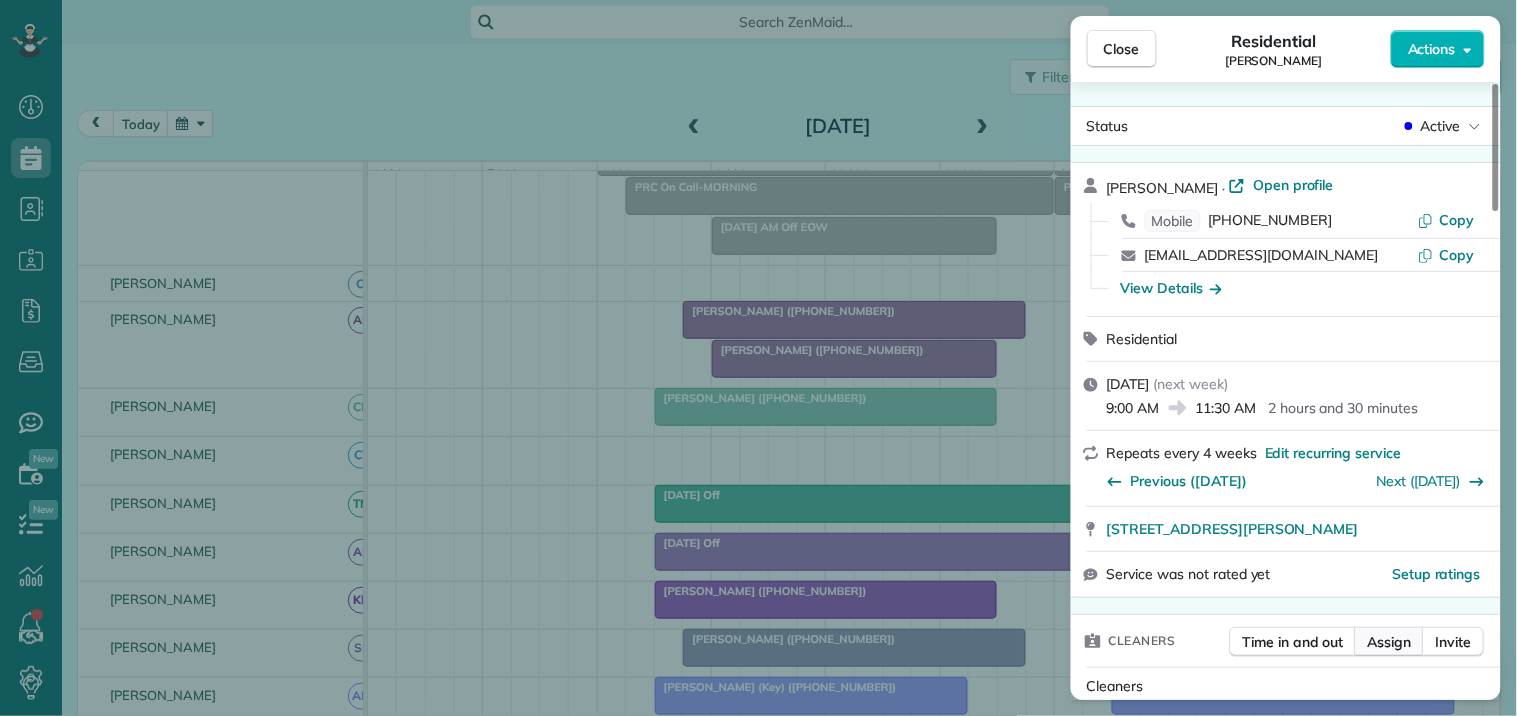 click on "Assign" at bounding box center (1390, 642) 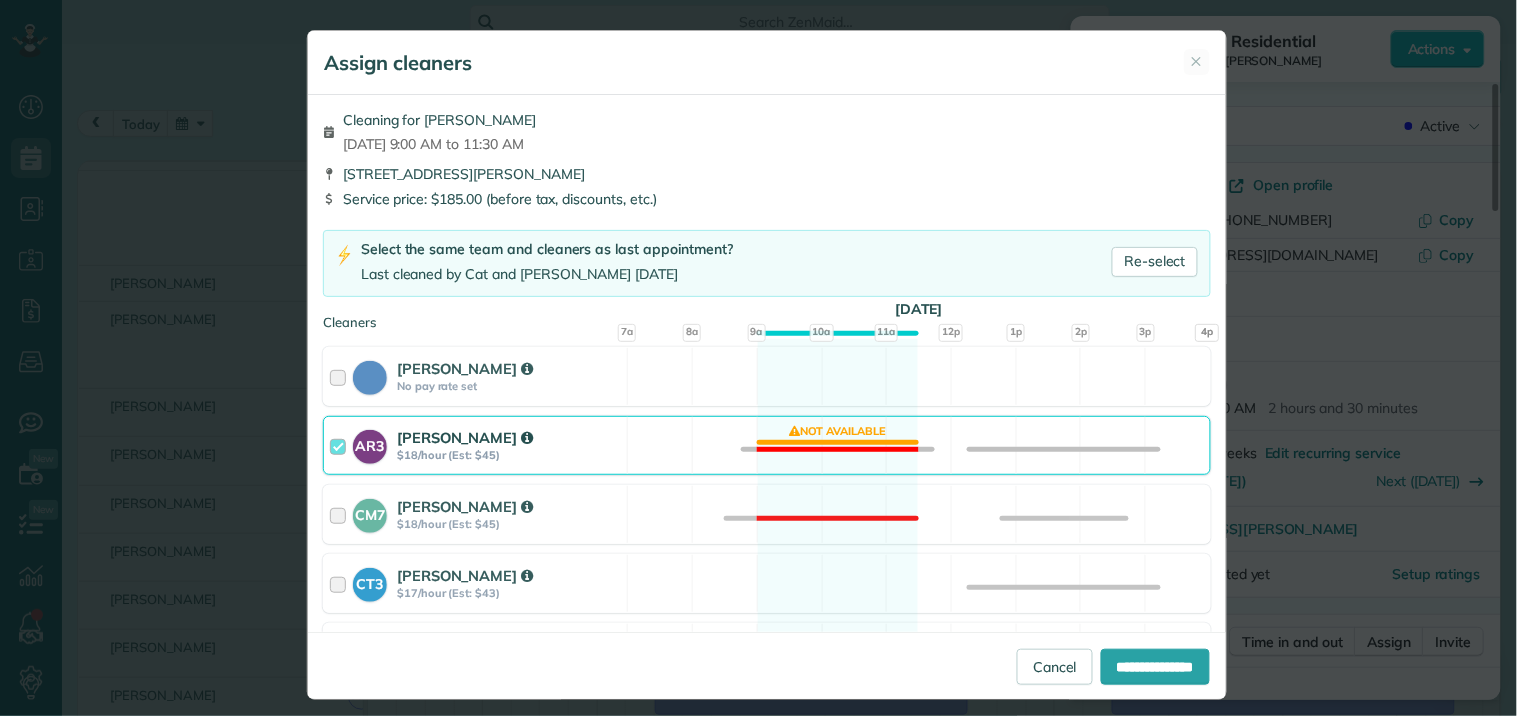 click on "AR3
Amy Reid
$18/hour (Est: $45)
Not available" at bounding box center (767, 445) 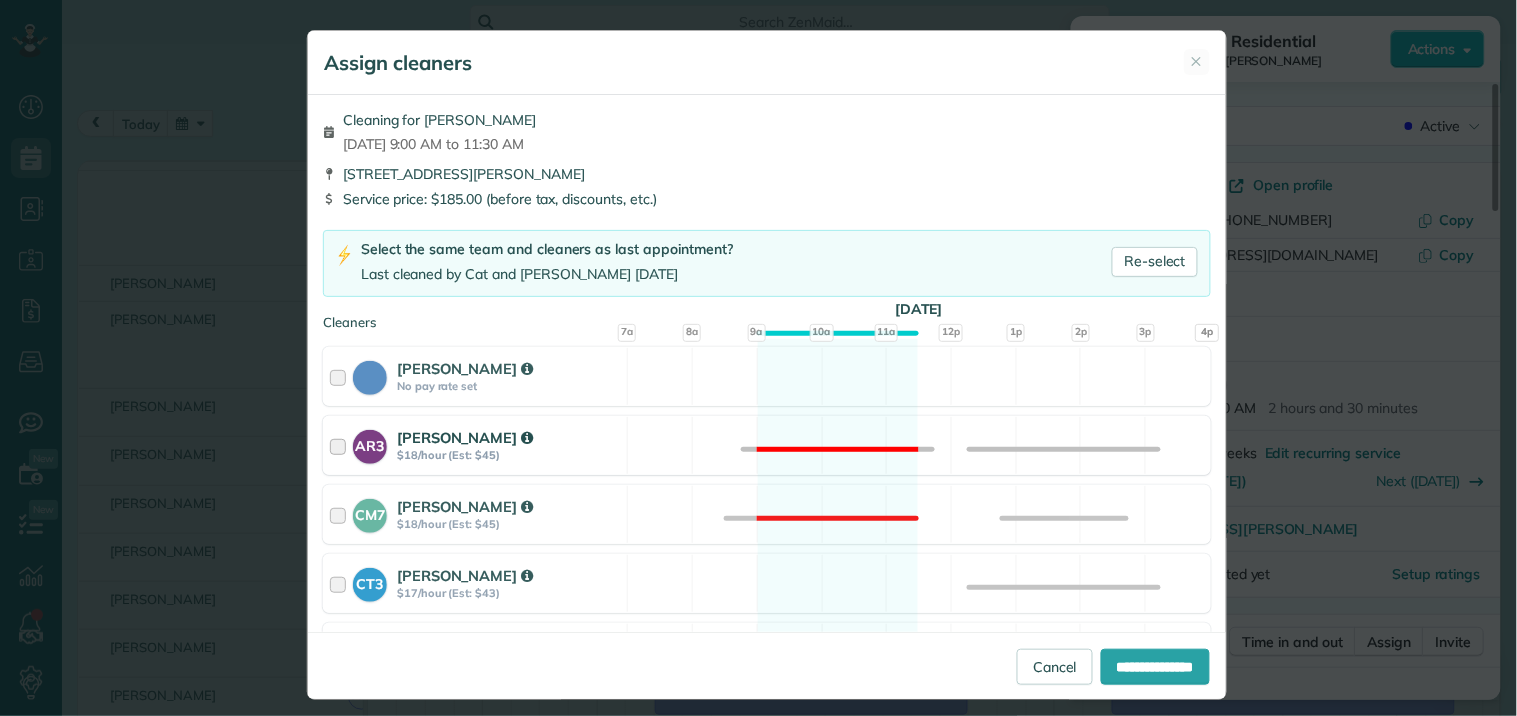 scroll, scrollTop: 111, scrollLeft: 0, axis: vertical 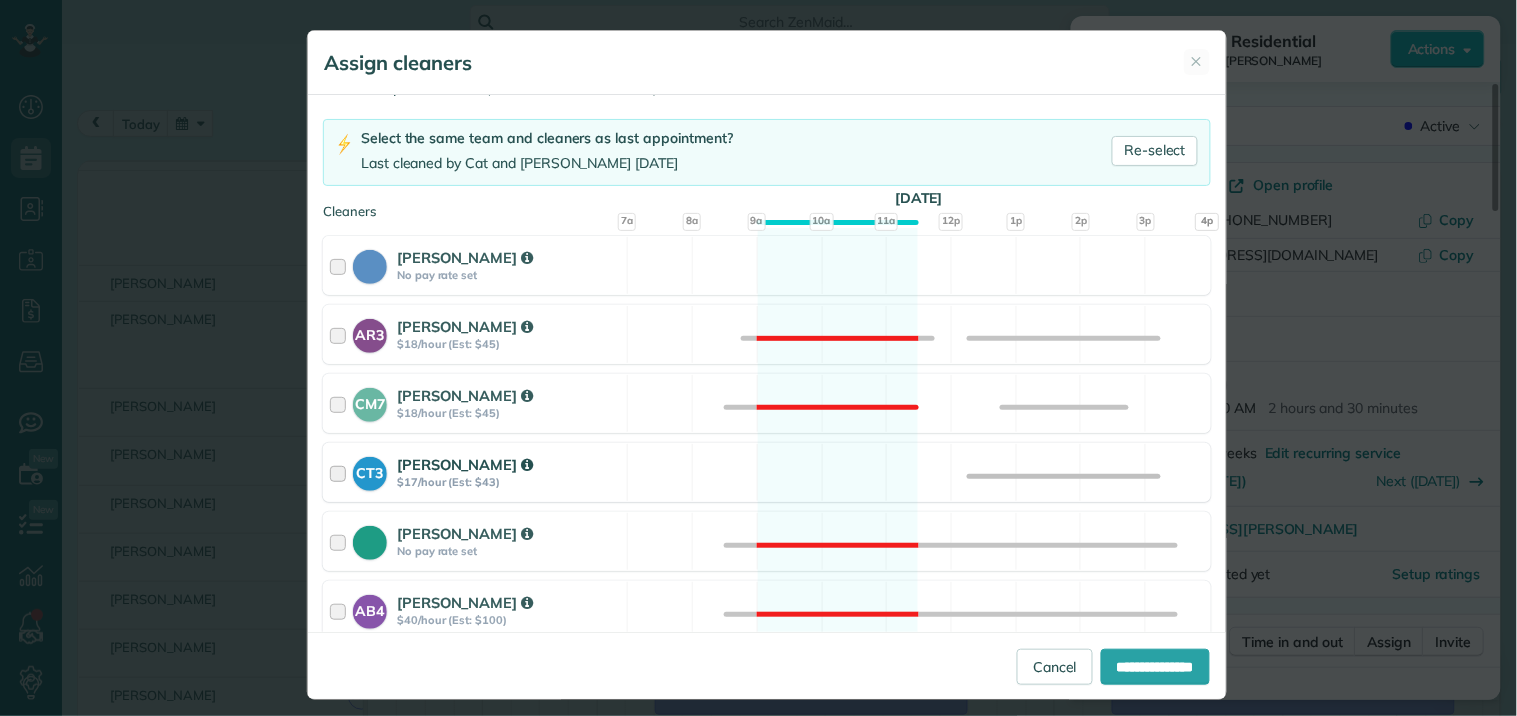 click on "CT3
Crystal Todd
$17/hour (Est: $43)
Available" at bounding box center [767, 472] 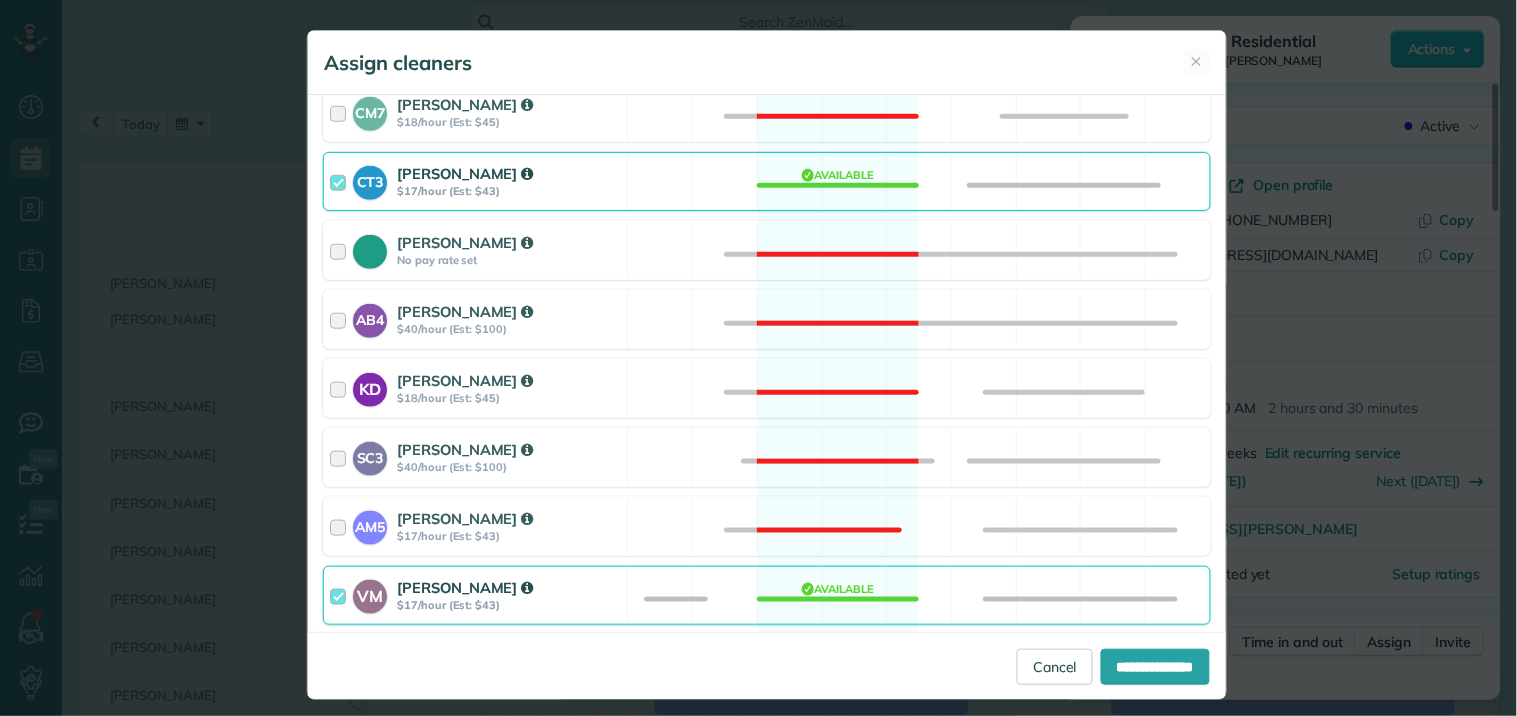 scroll, scrollTop: 666, scrollLeft: 0, axis: vertical 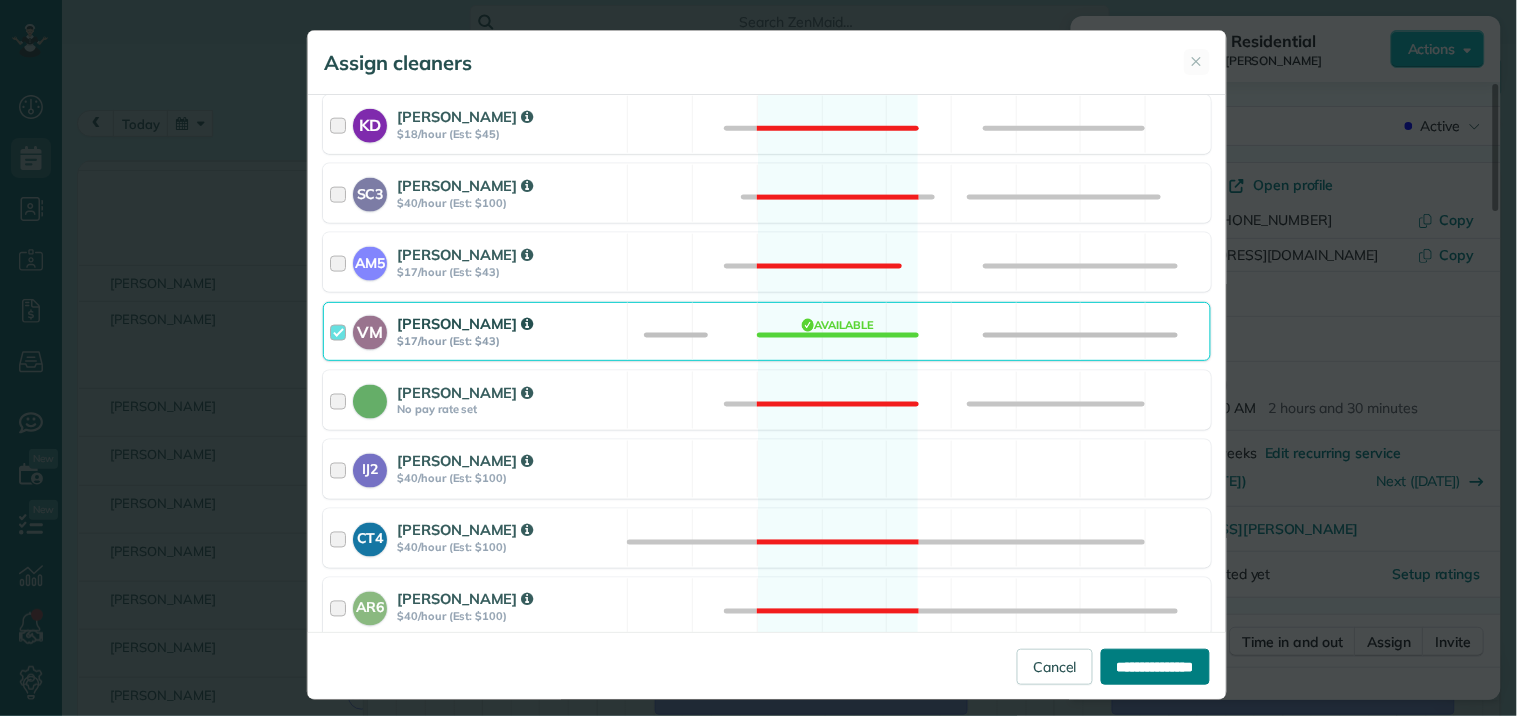 click on "**********" at bounding box center (1155, 667) 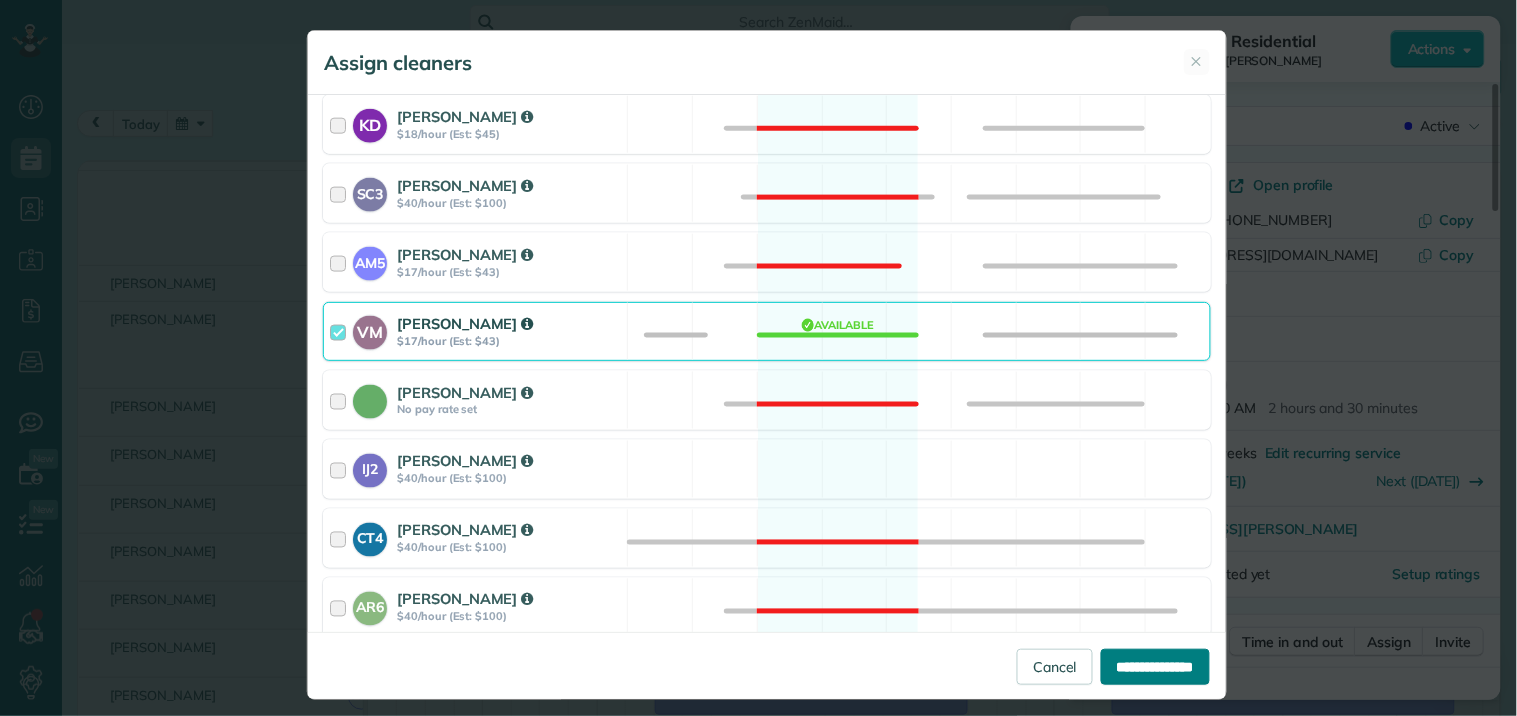 type on "**********" 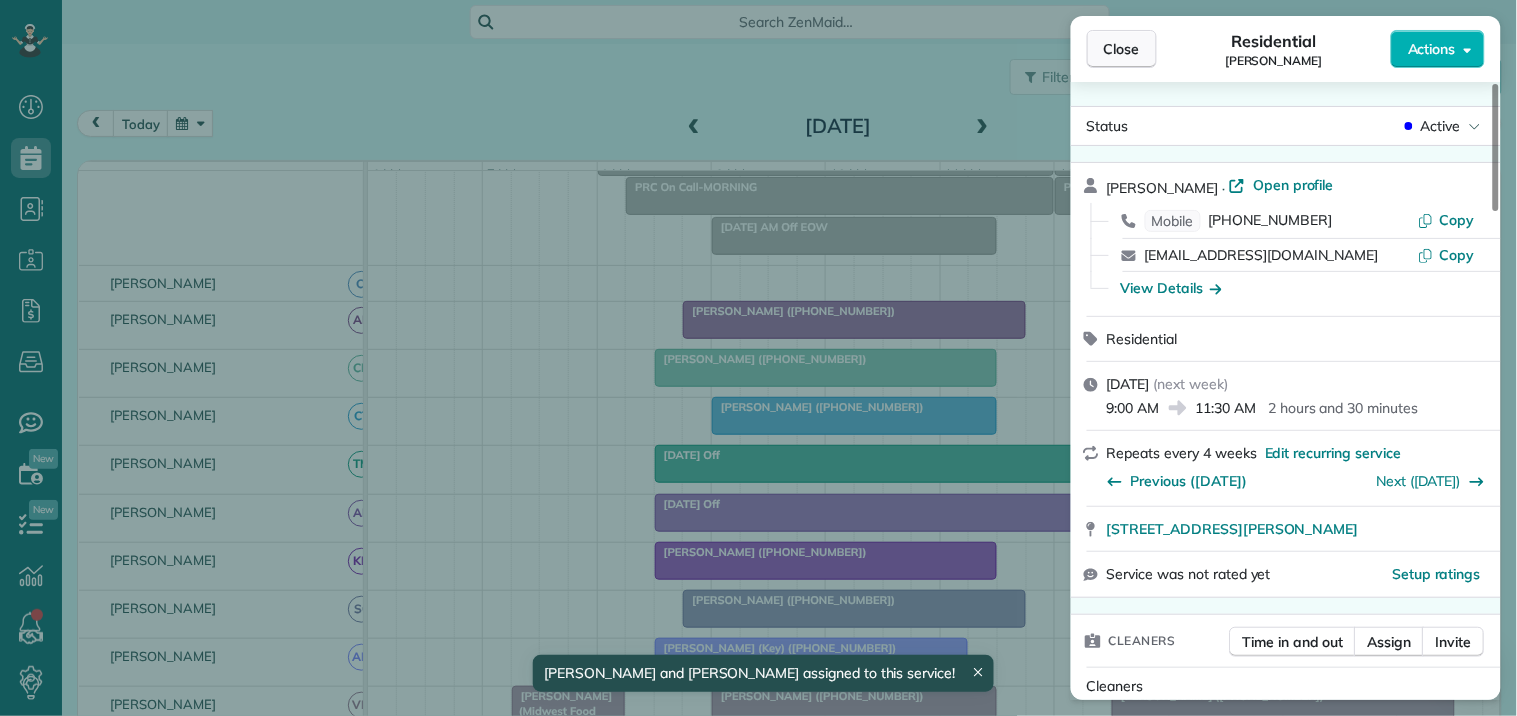 click on "Close" at bounding box center (1122, 49) 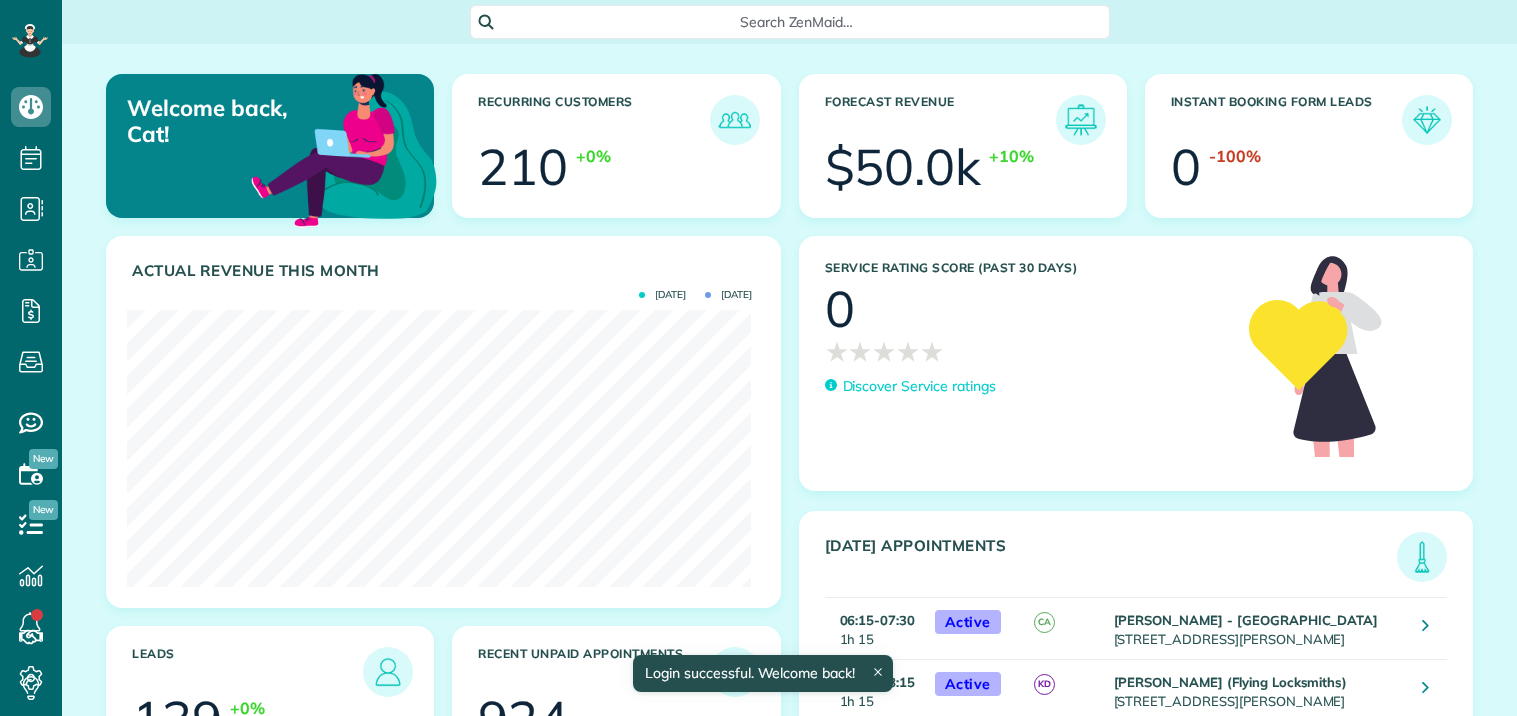 scroll, scrollTop: 0, scrollLeft: 0, axis: both 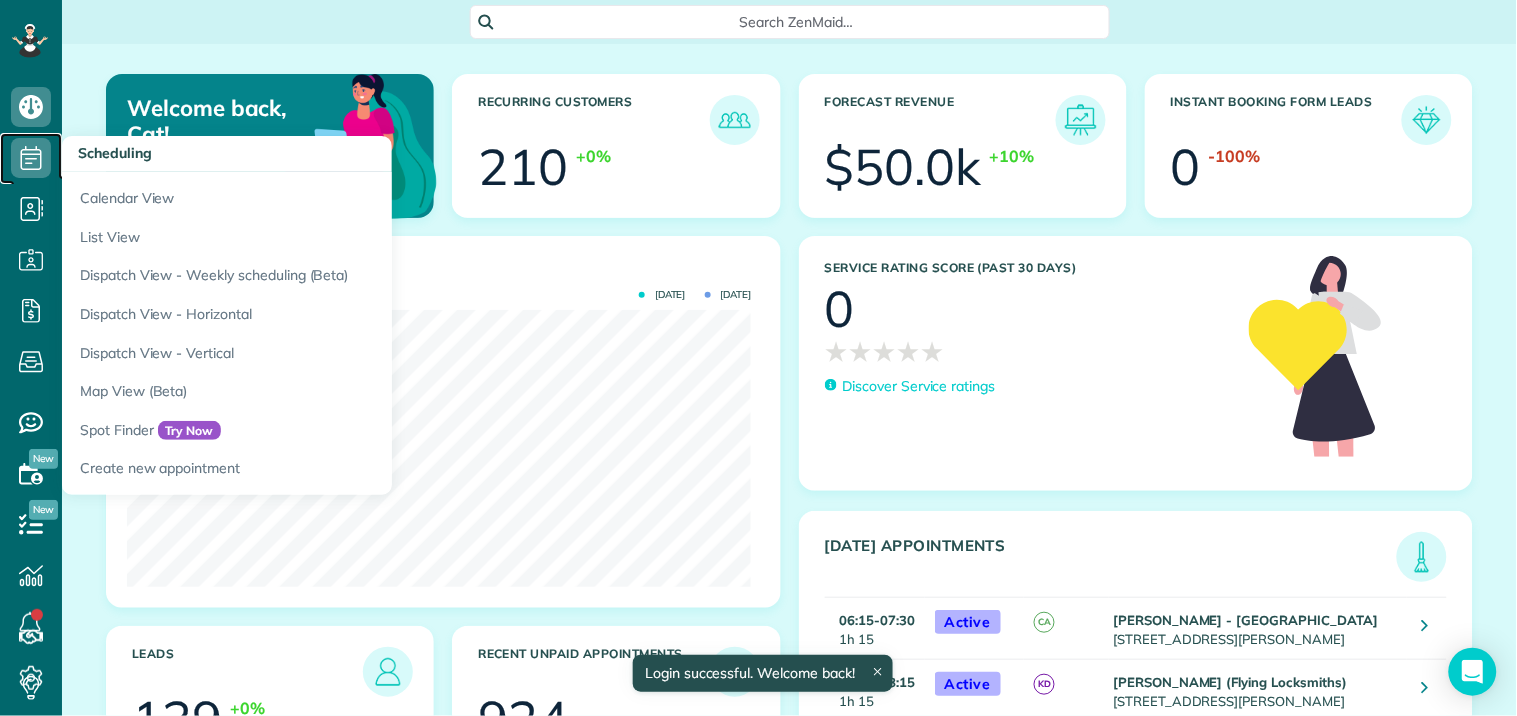 click 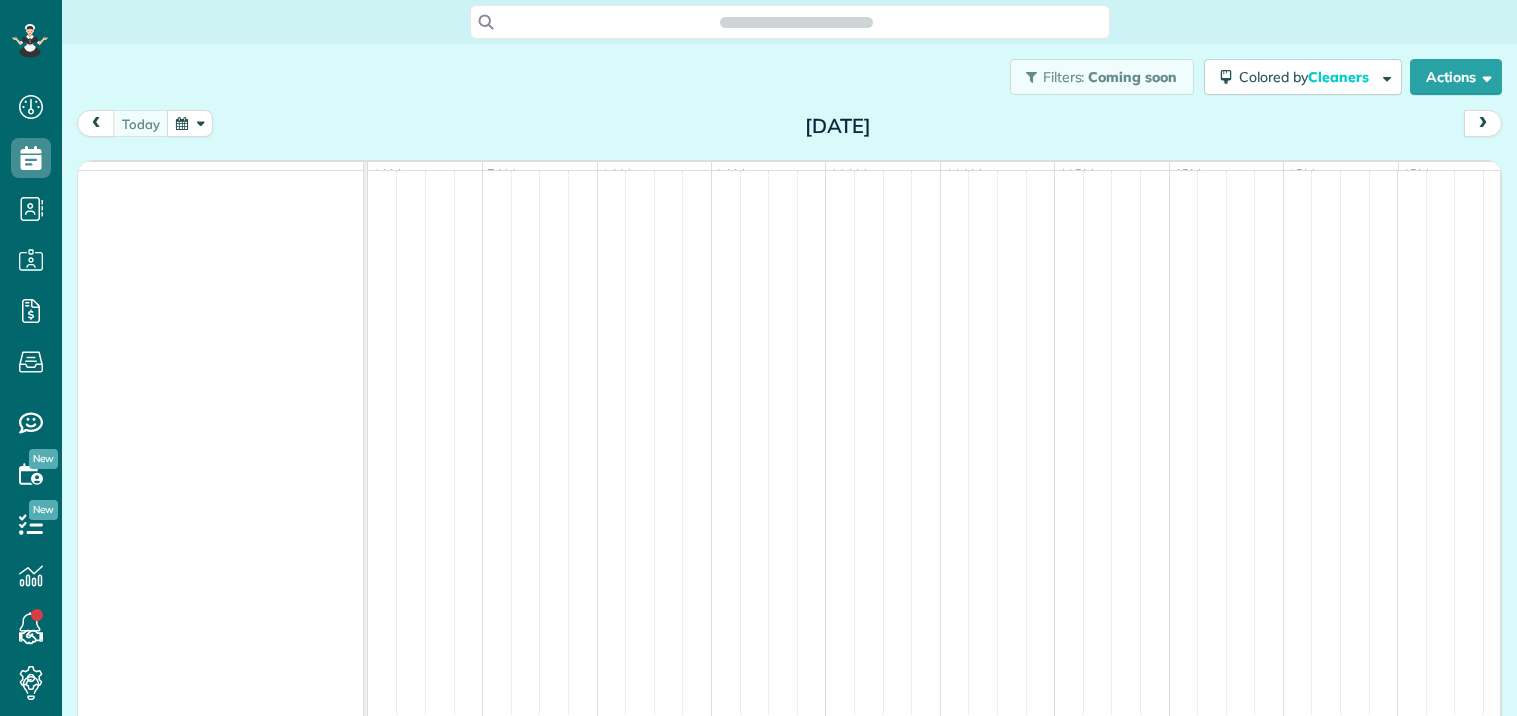 scroll, scrollTop: 0, scrollLeft: 0, axis: both 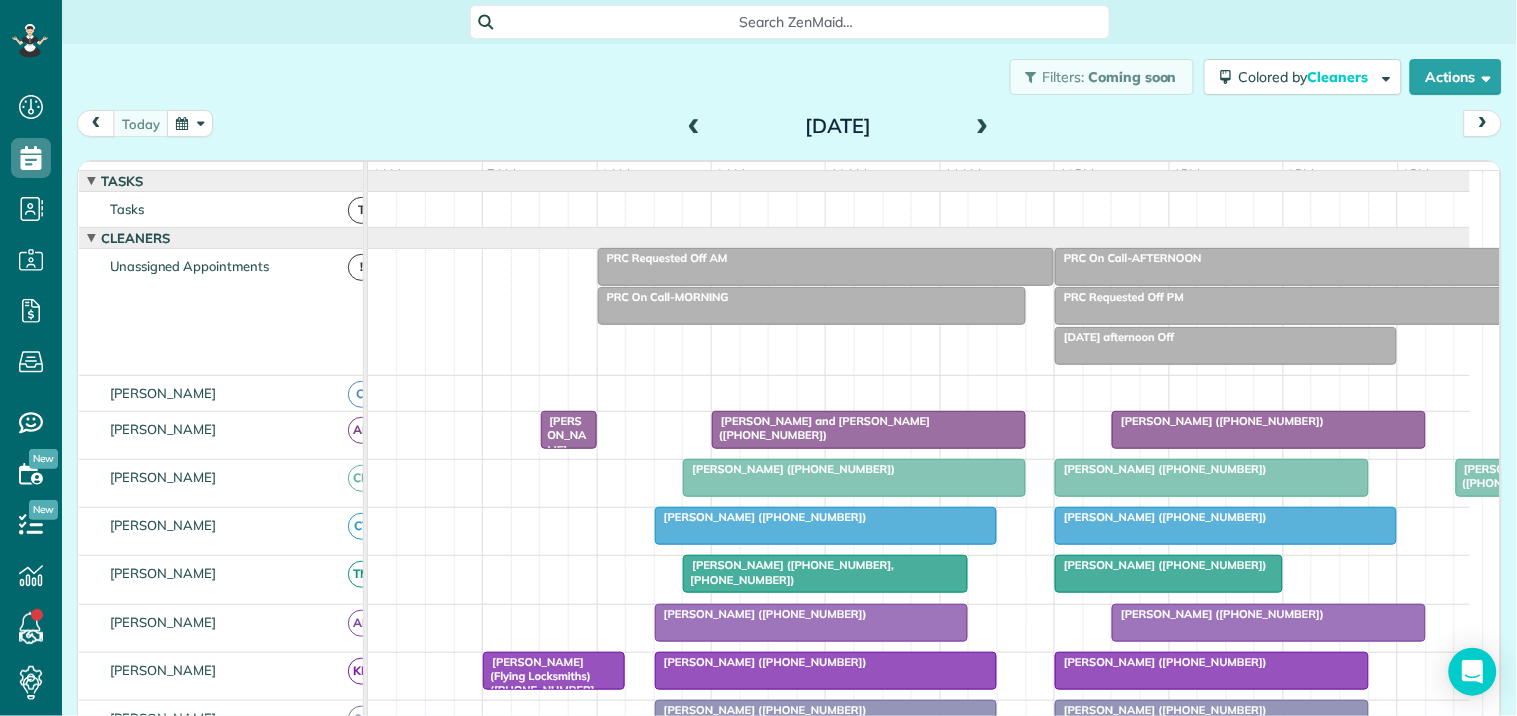 click on "Dara Woodward (+16783862959)" at bounding box center [789, 469] 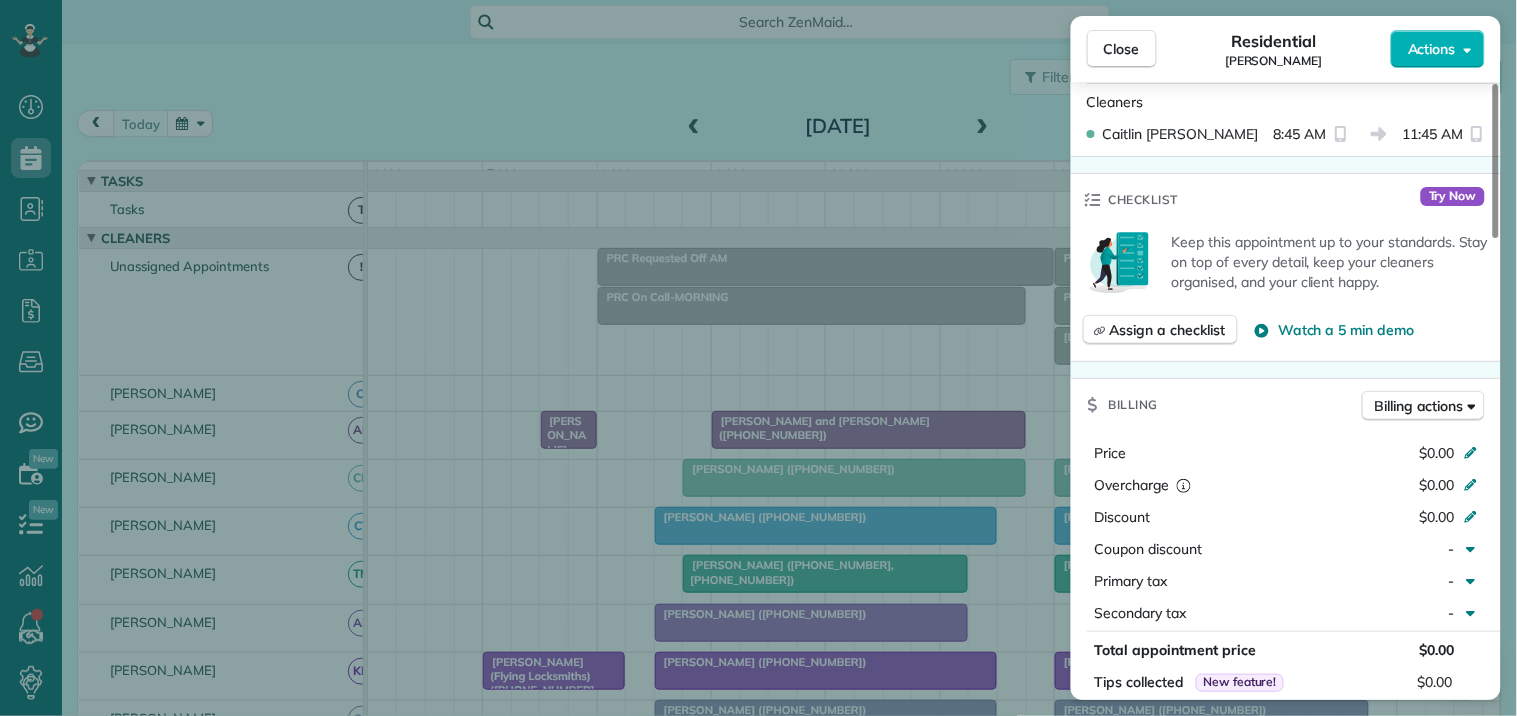 scroll, scrollTop: 0, scrollLeft: 0, axis: both 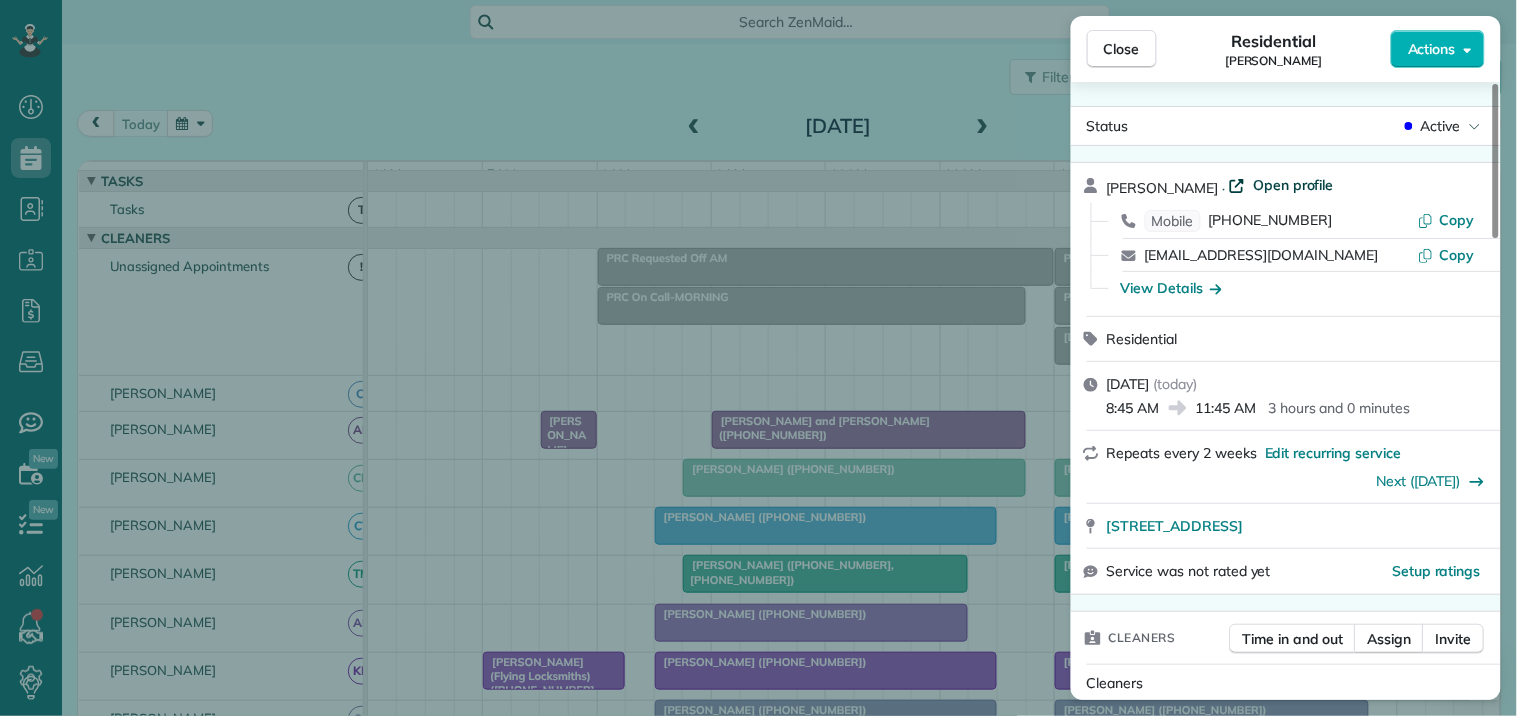 click on "Open profile" at bounding box center [1293, 185] 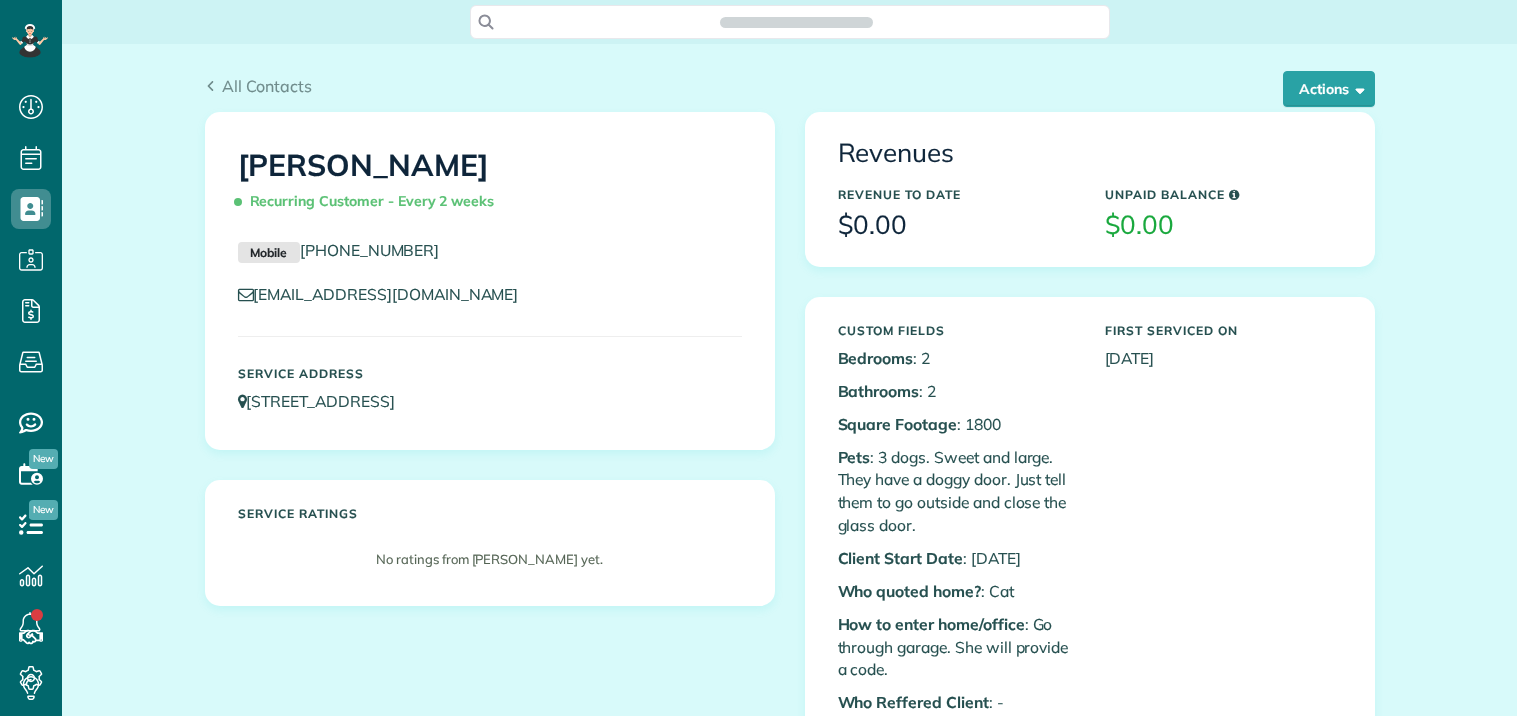 scroll, scrollTop: 0, scrollLeft: 0, axis: both 